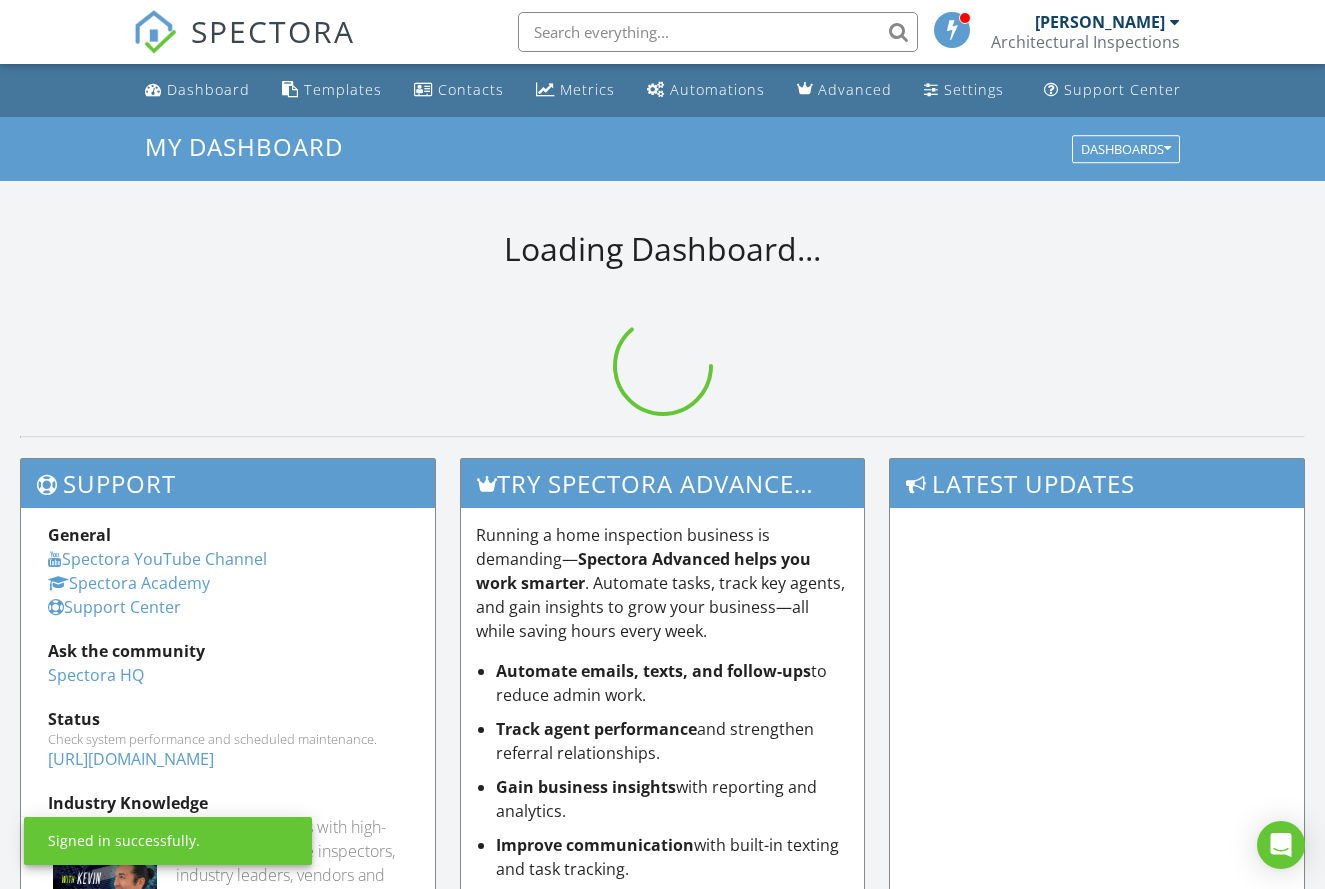 scroll, scrollTop: 0, scrollLeft: 0, axis: both 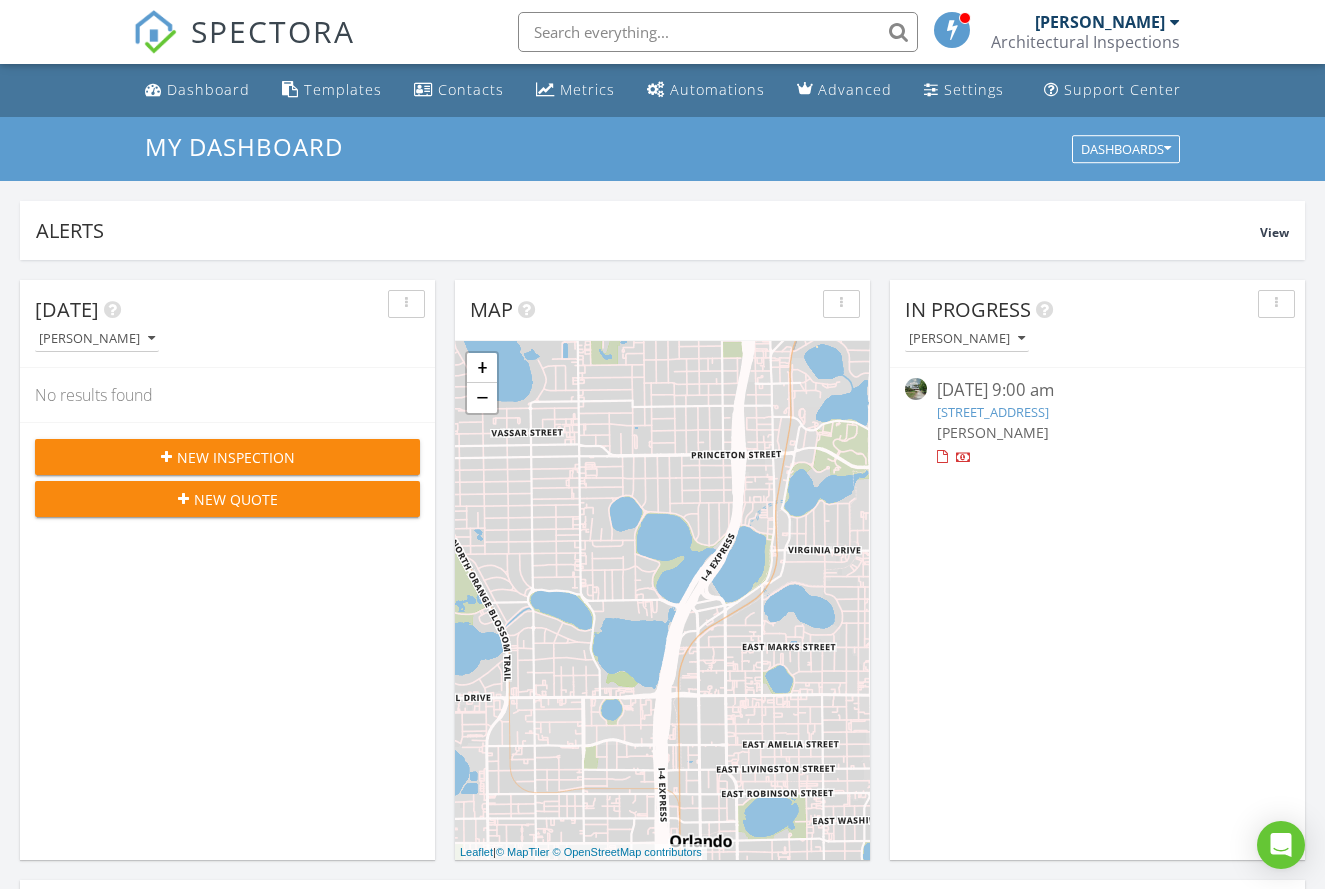 click on "3966 Lake Mira Dr, Orlando, FL 32817" at bounding box center [993, 412] 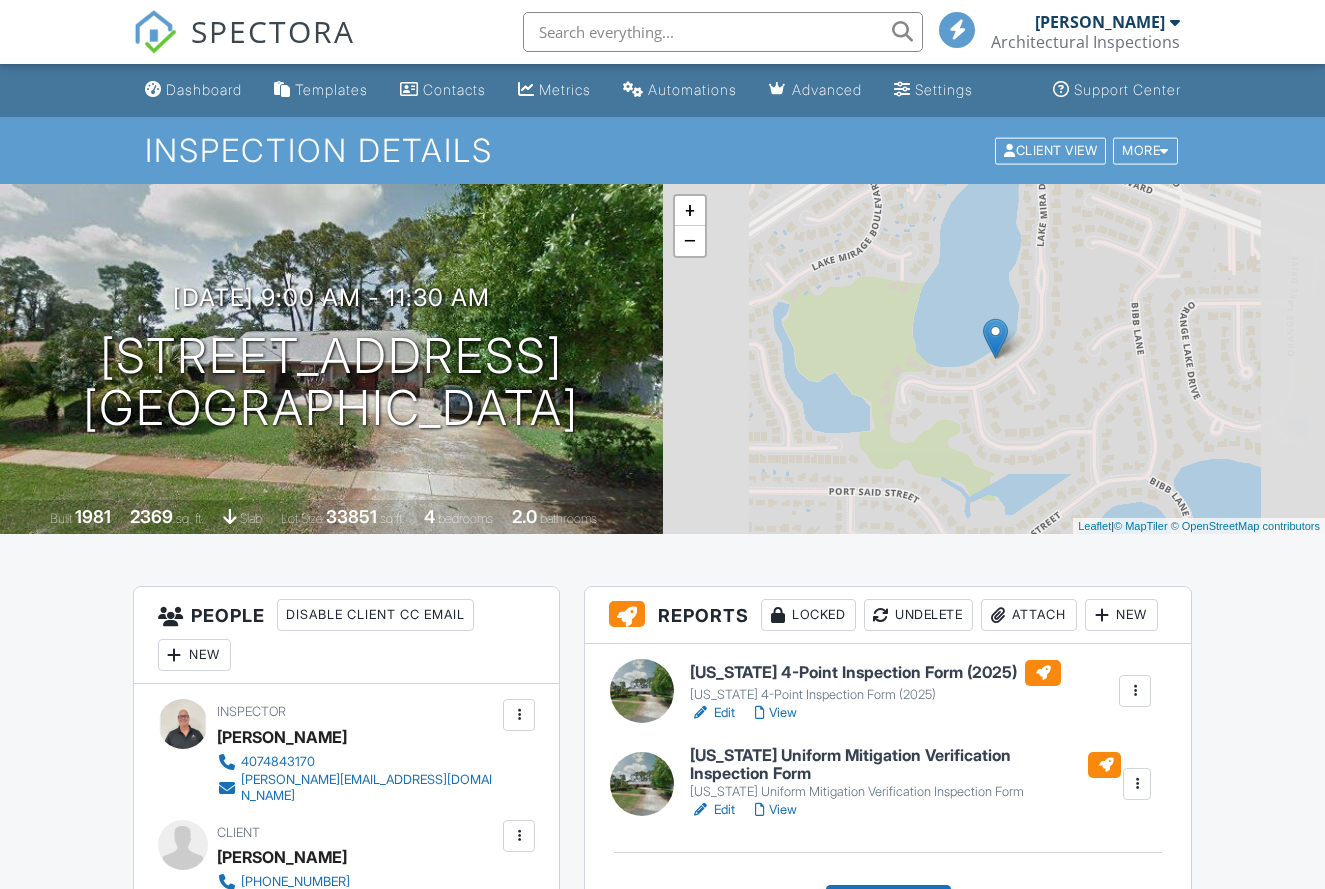 scroll, scrollTop: 0, scrollLeft: 0, axis: both 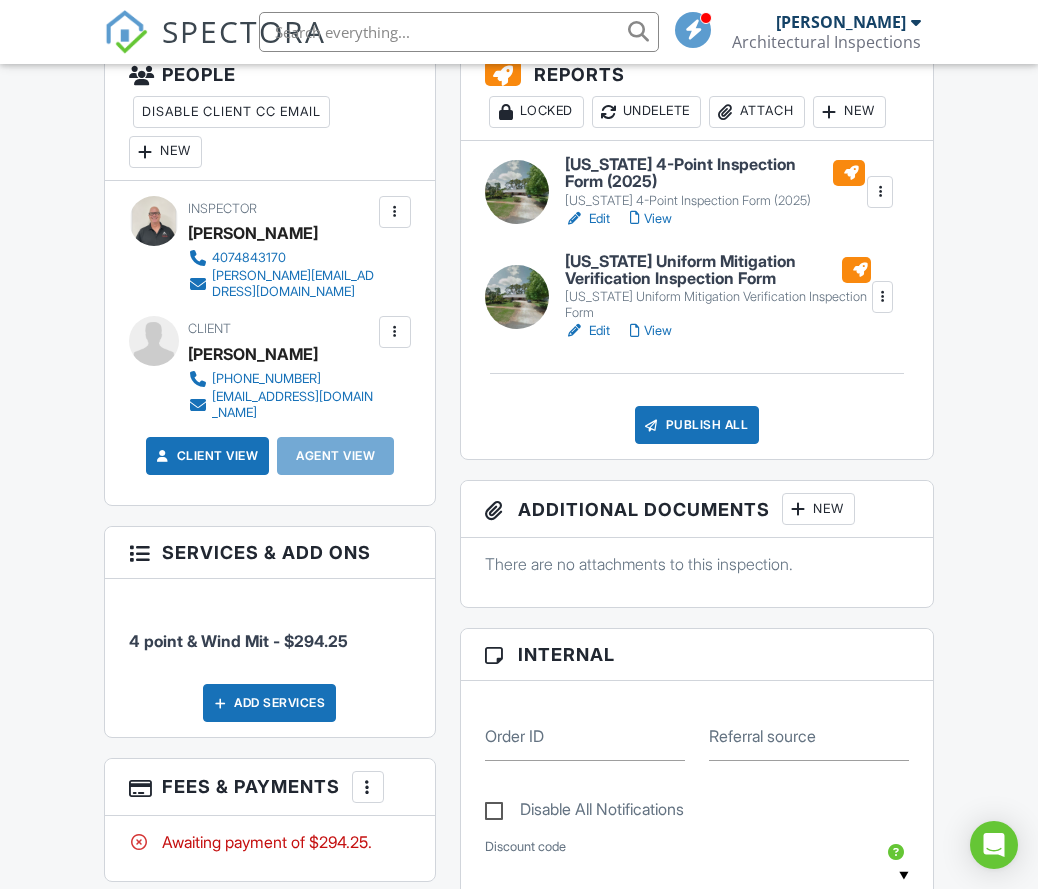 click on "Edit" at bounding box center [587, 219] 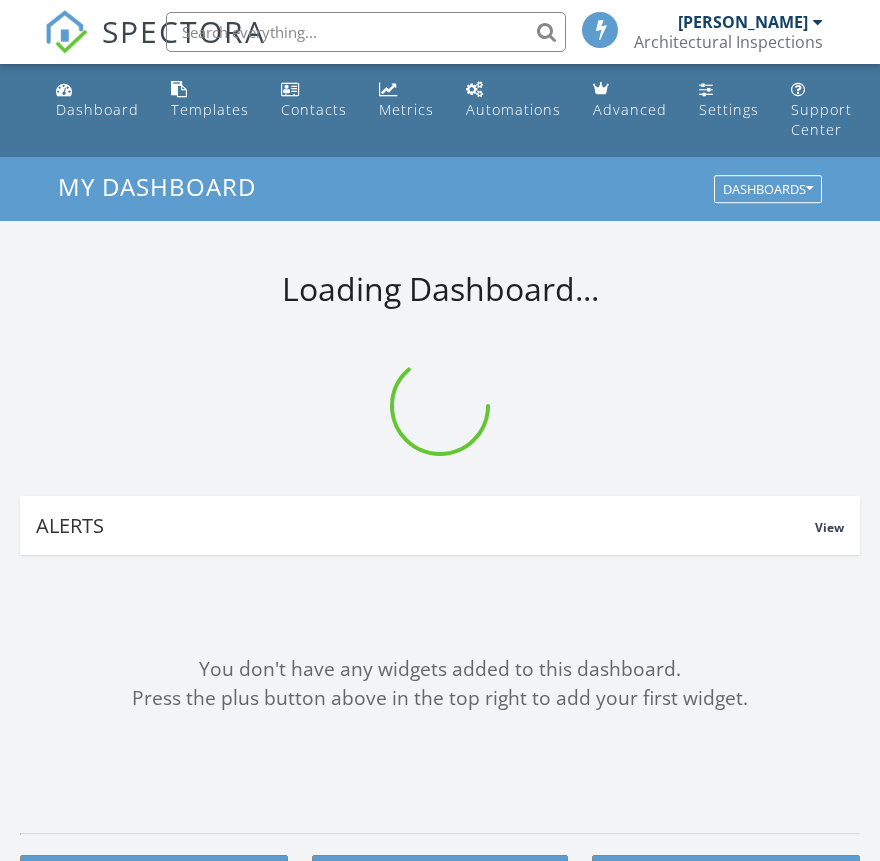 scroll, scrollTop: 0, scrollLeft: 0, axis: both 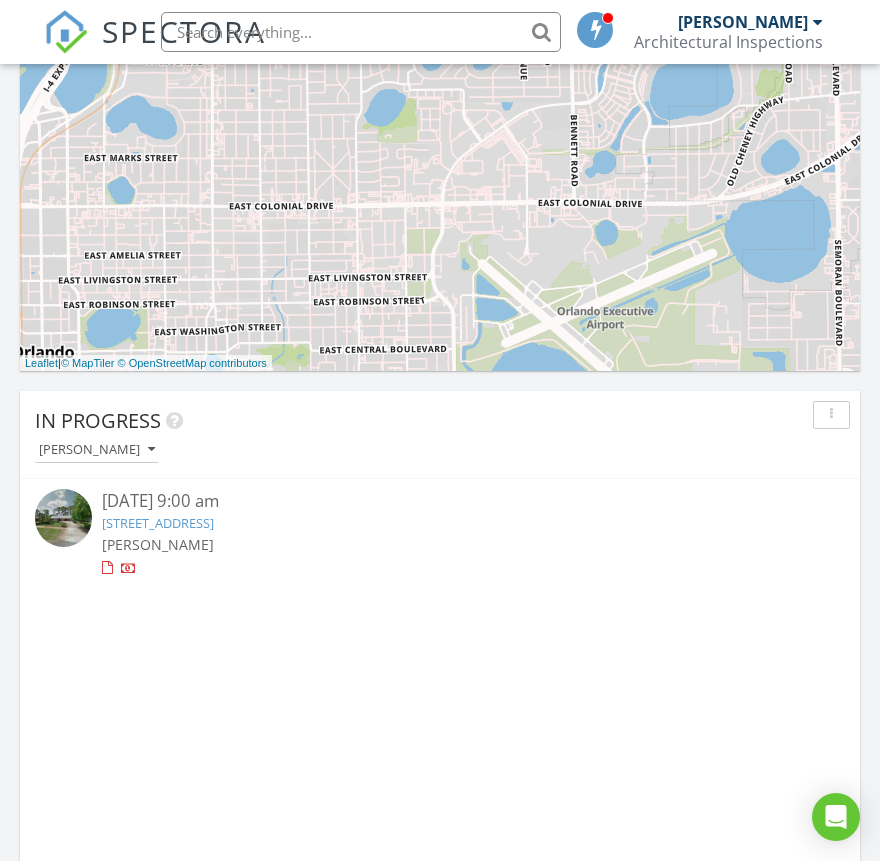 click on "[STREET_ADDRESS]" at bounding box center (158, 523) 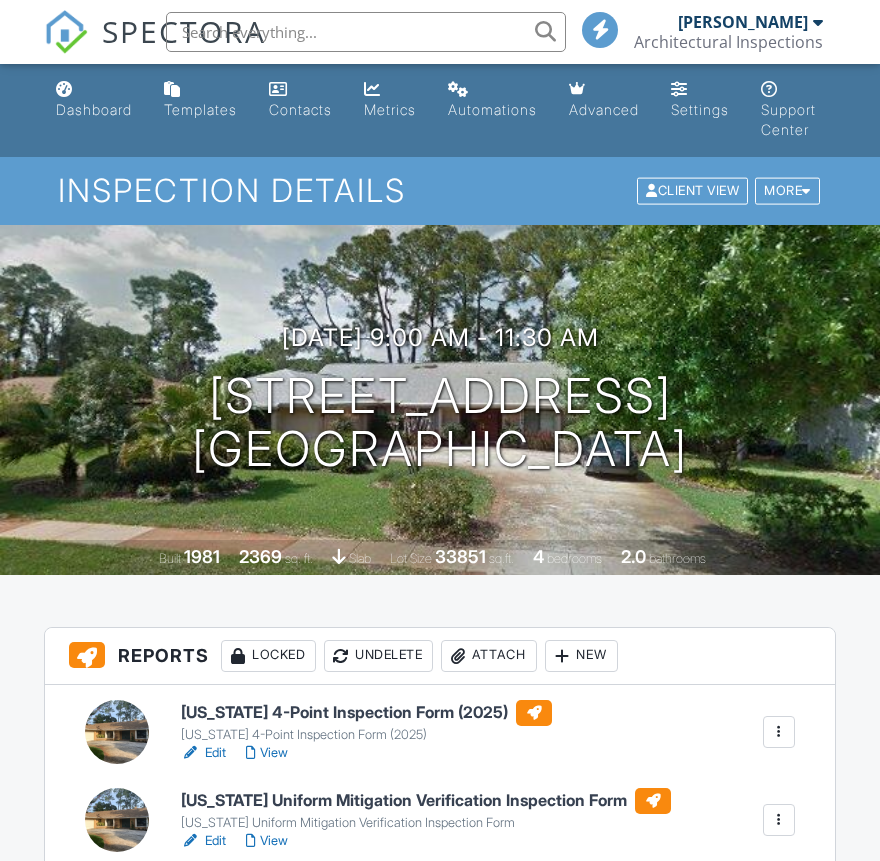 scroll, scrollTop: 0, scrollLeft: 0, axis: both 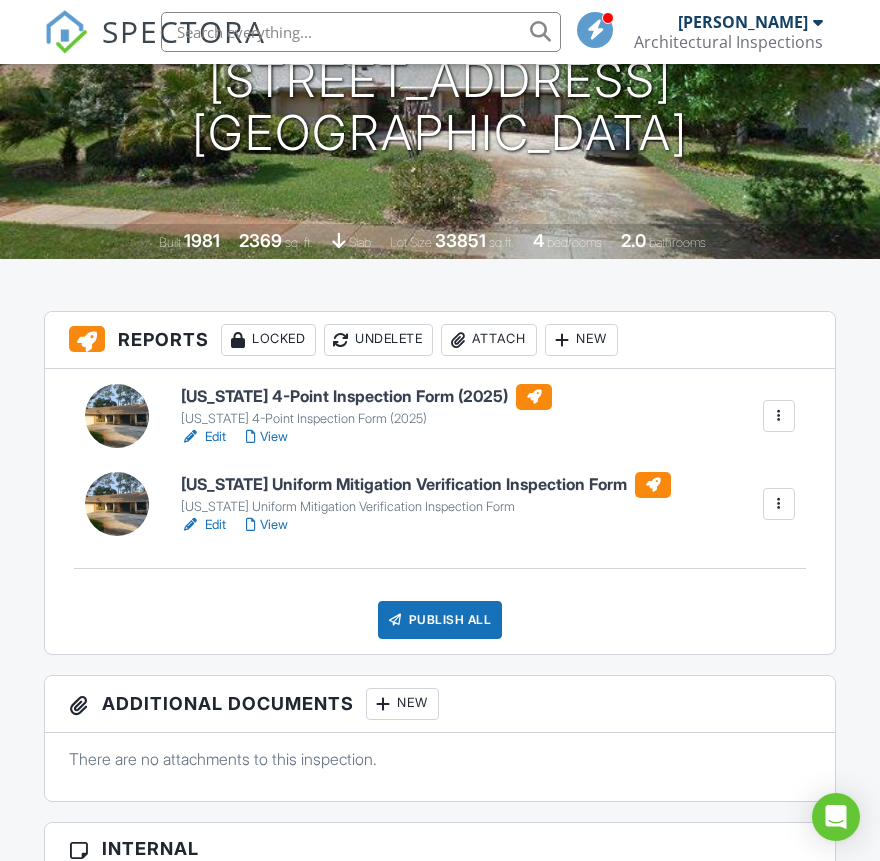 click on "View" at bounding box center (267, 437) 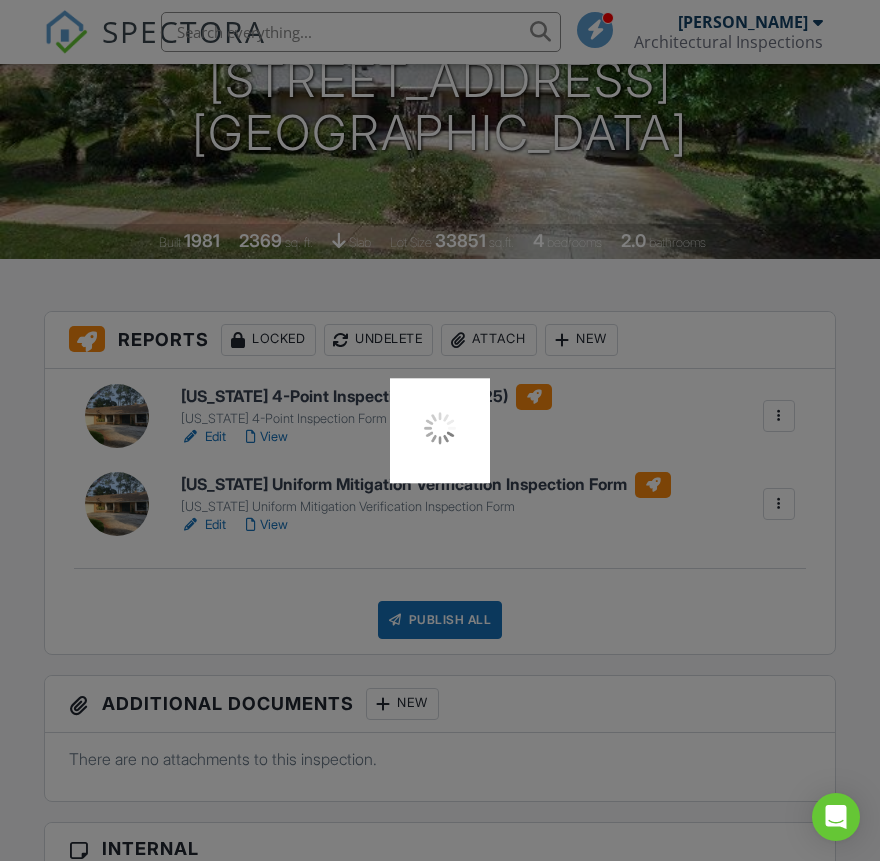 scroll, scrollTop: 0, scrollLeft: 0, axis: both 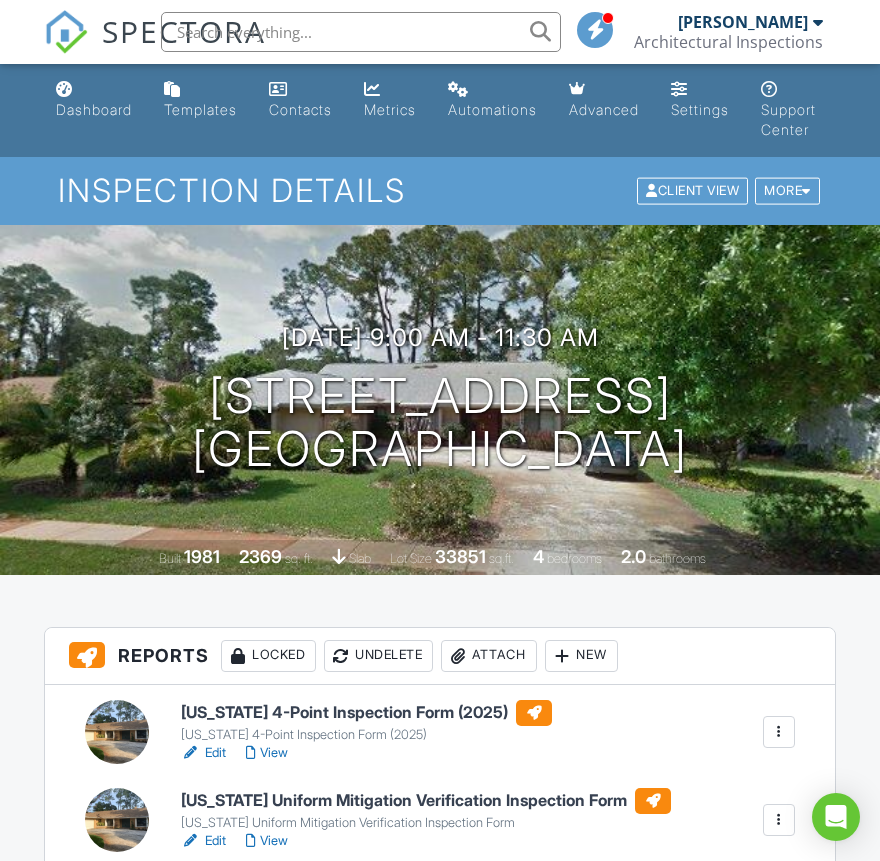 click on "Edit" at bounding box center [203, 753] 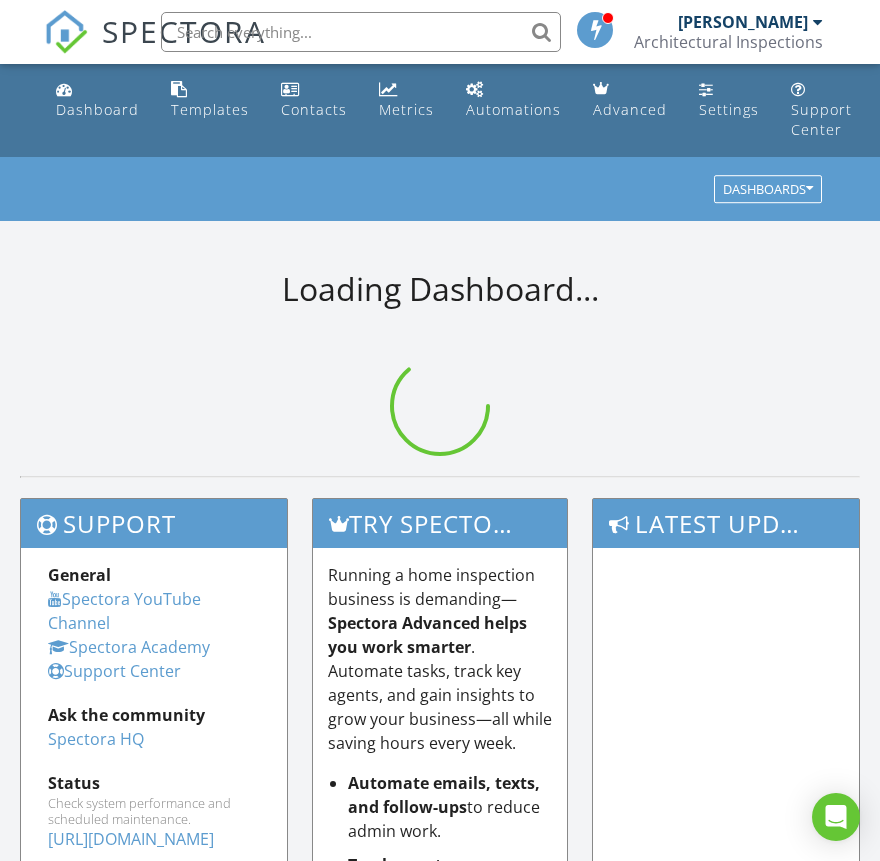 scroll, scrollTop: 0, scrollLeft: 0, axis: both 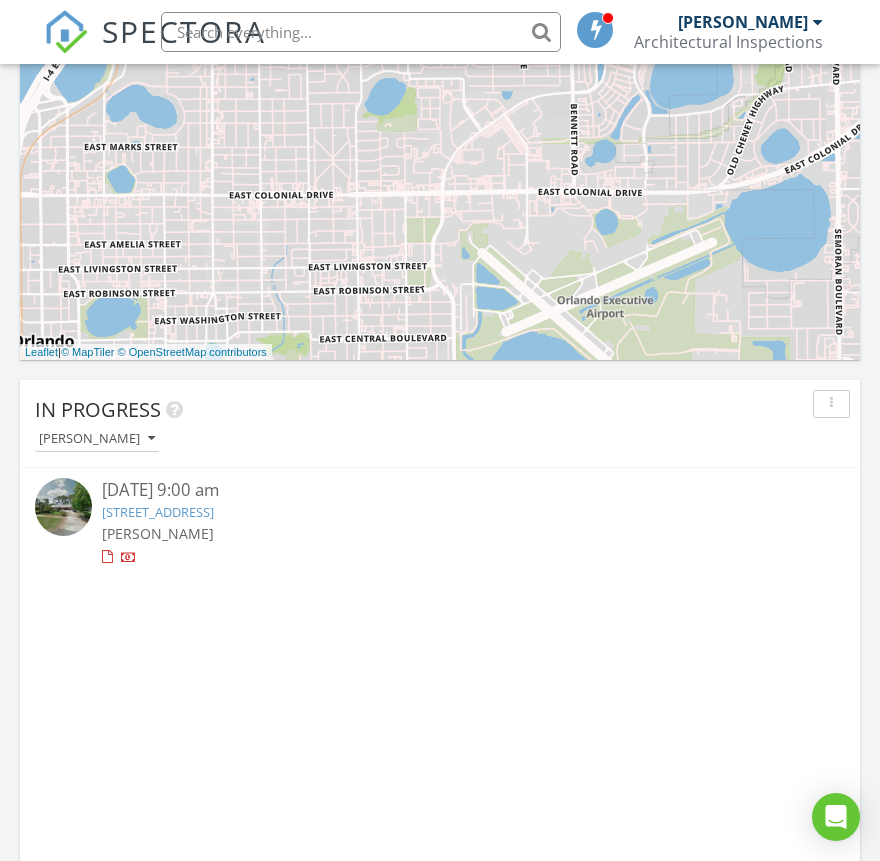 click on "3966 Lake Mira Dr, Orlando, FL 32817" at bounding box center (158, 512) 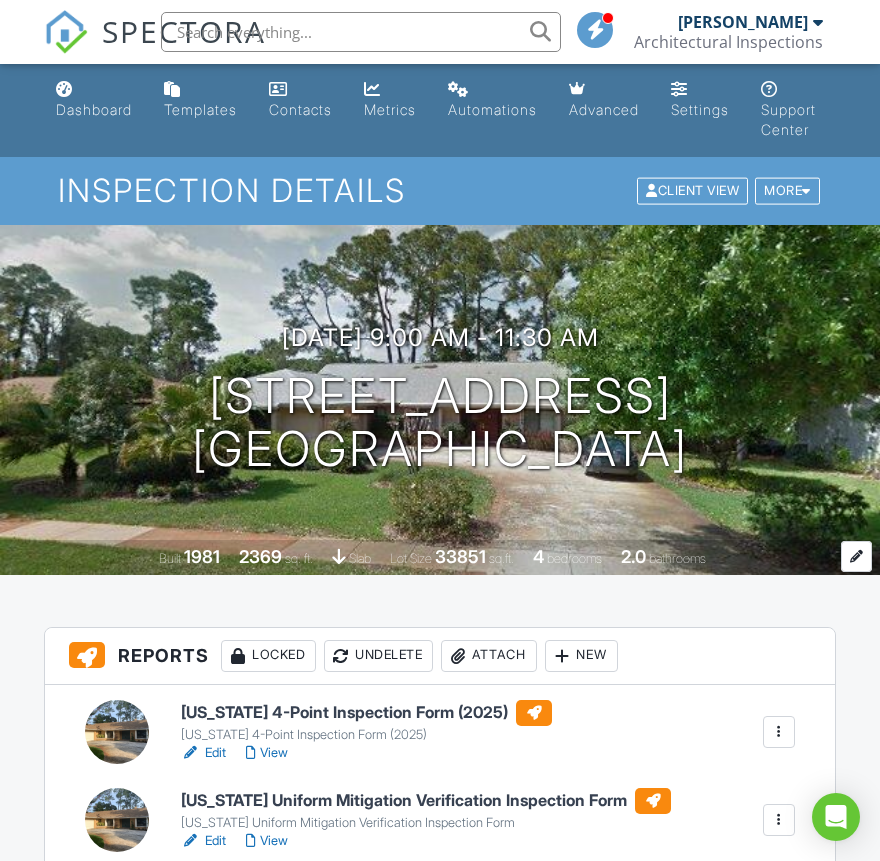 scroll, scrollTop: 329, scrollLeft: 0, axis: vertical 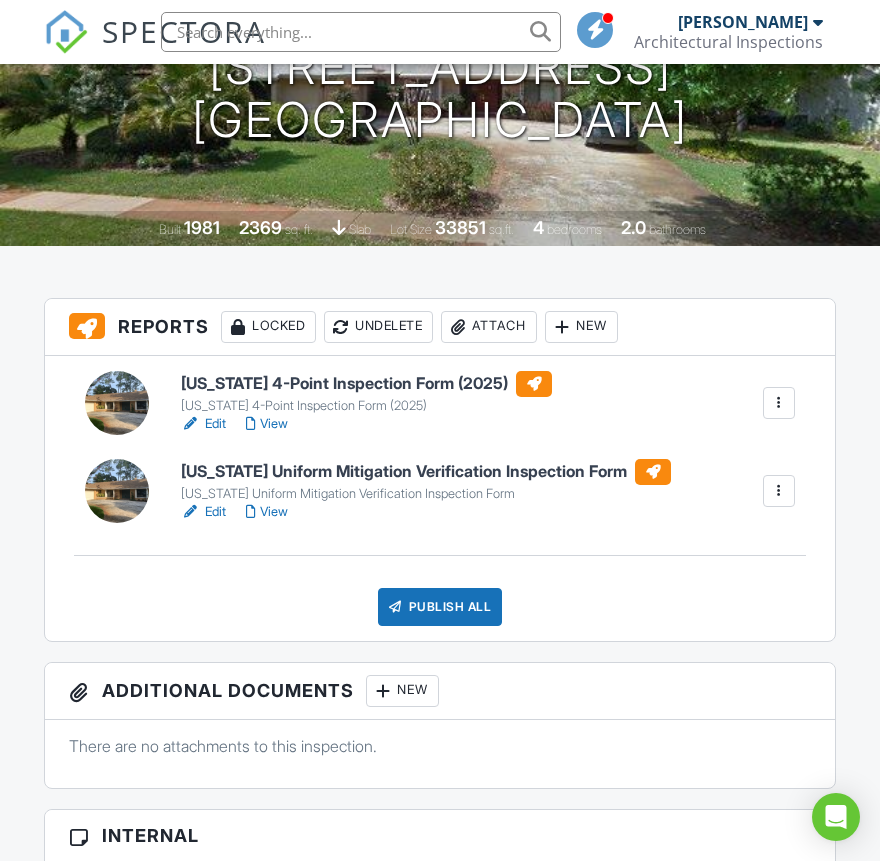 click on "Edit" at bounding box center (203, 424) 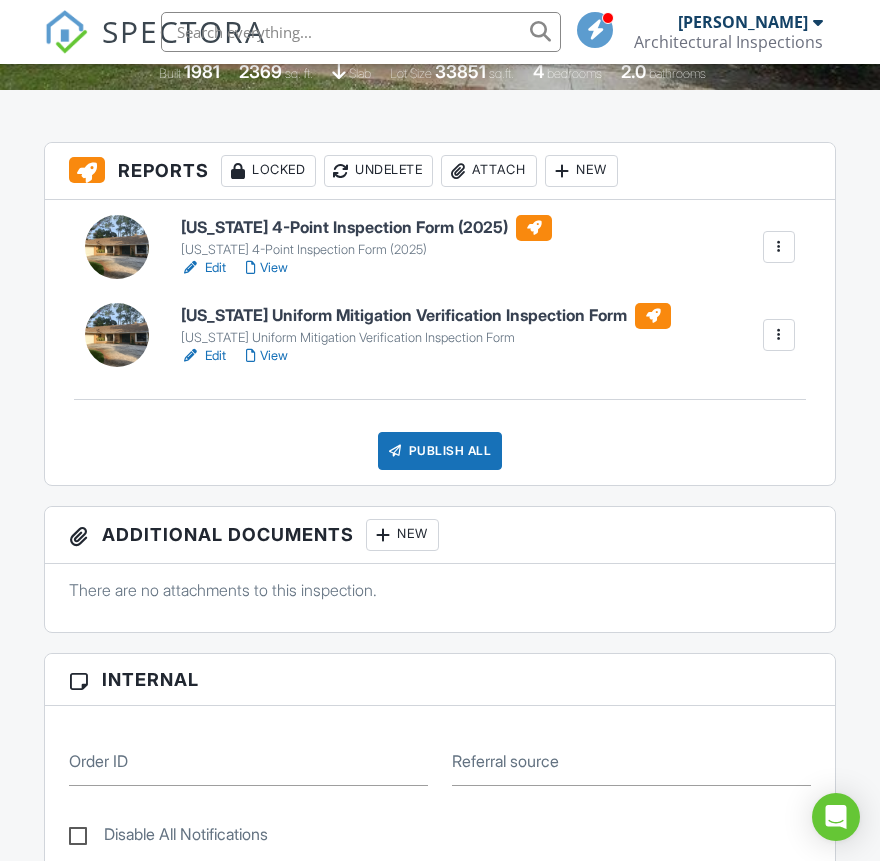 scroll, scrollTop: 629, scrollLeft: 0, axis: vertical 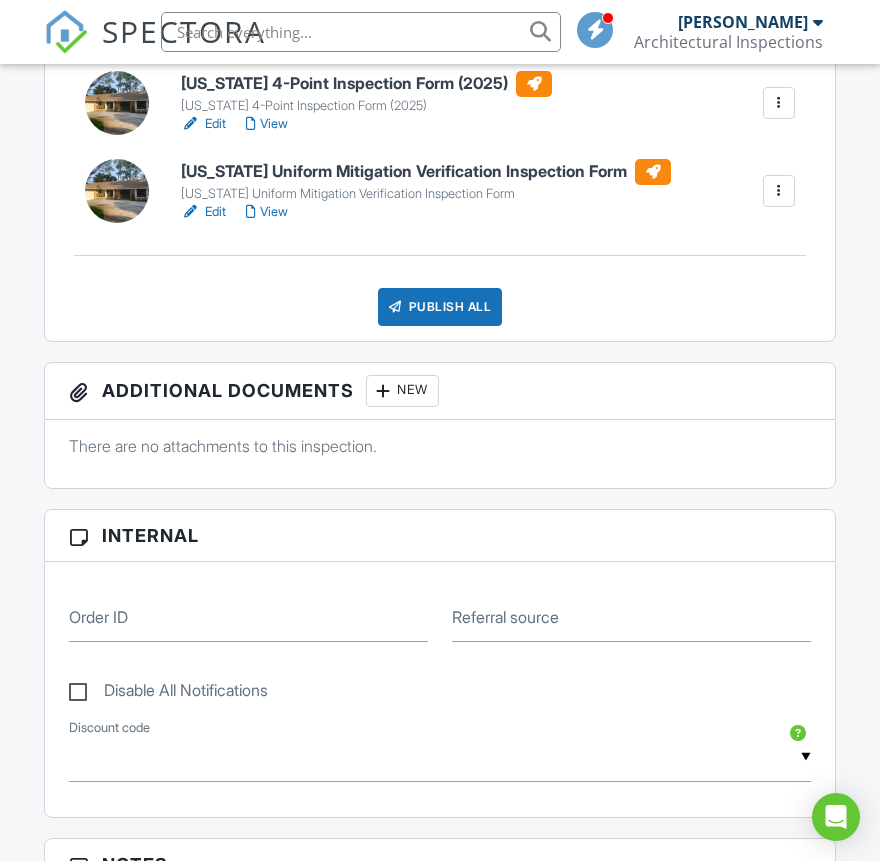 click on "Edit" at bounding box center (203, 212) 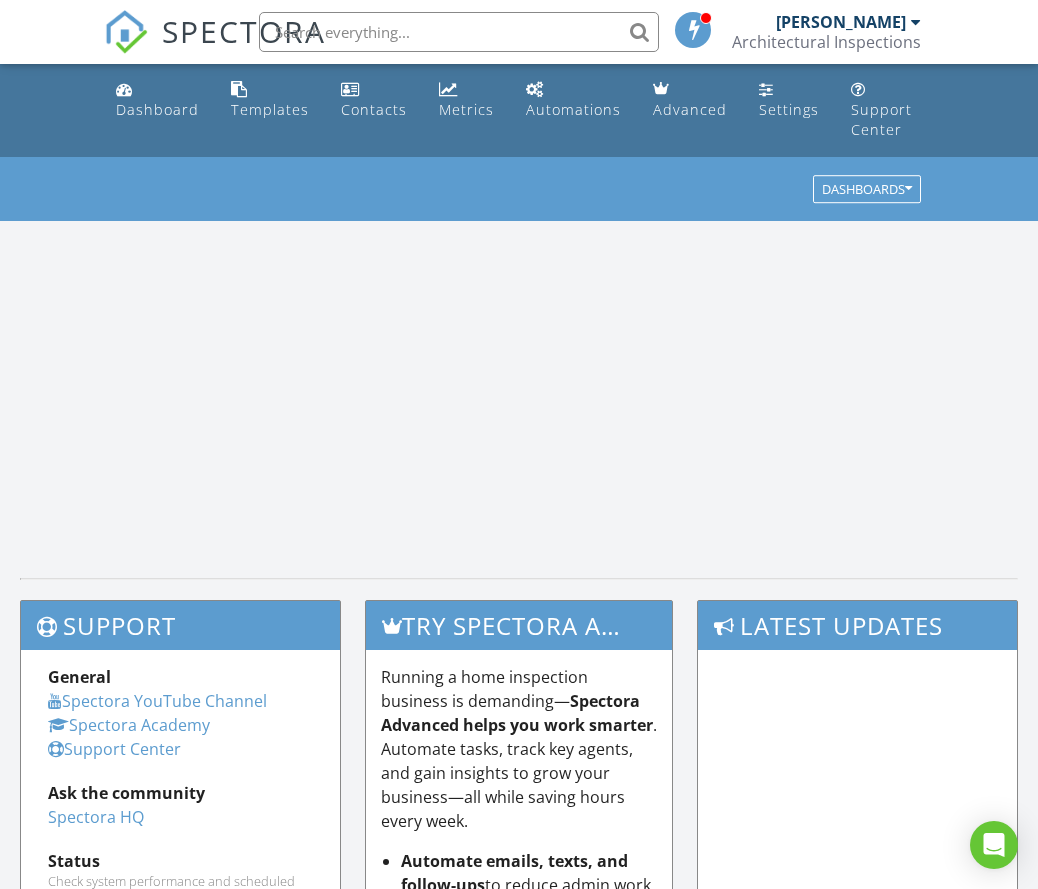 scroll, scrollTop: 0, scrollLeft: 0, axis: both 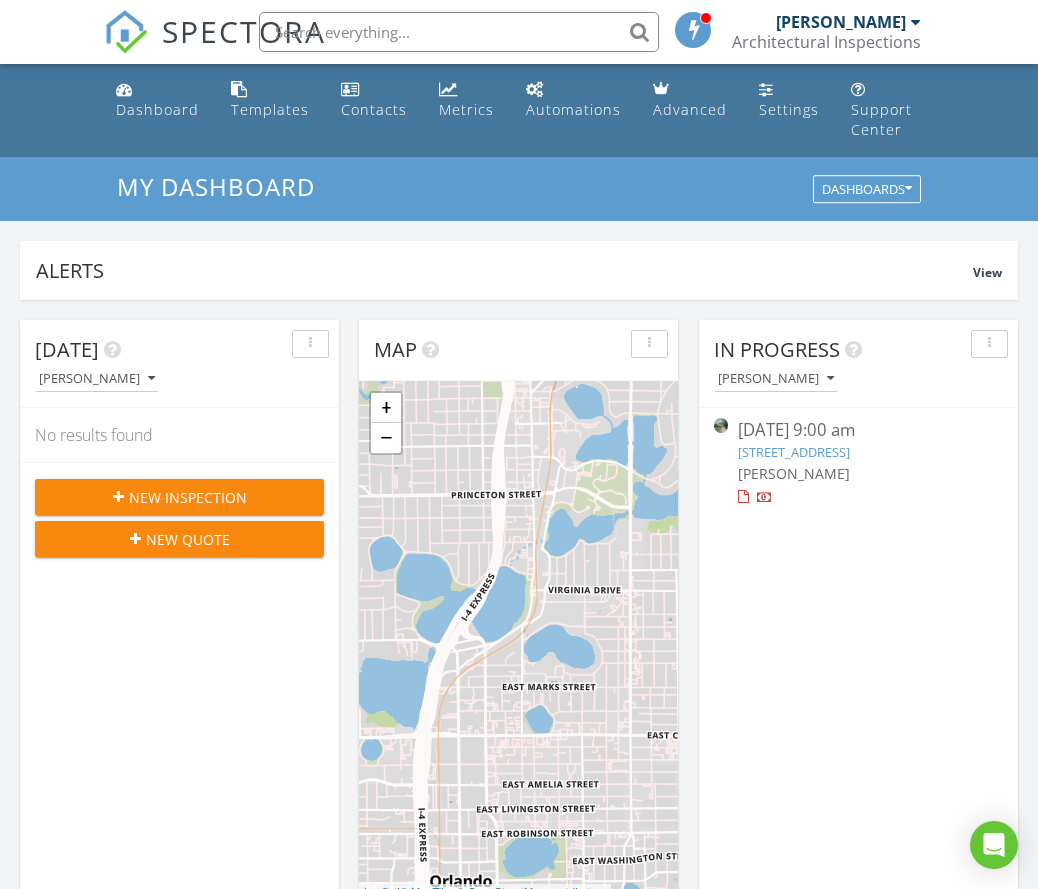 click on "[STREET_ADDRESS]" at bounding box center [794, 452] 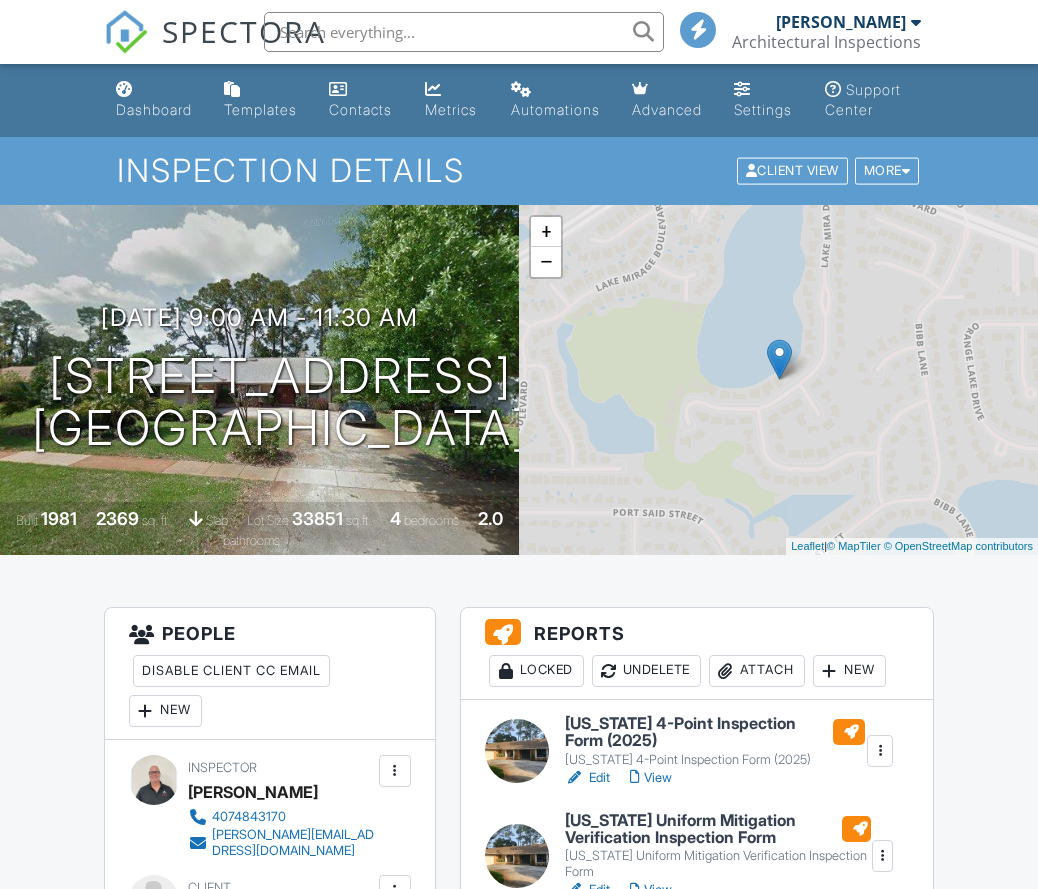 scroll, scrollTop: 0, scrollLeft: 0, axis: both 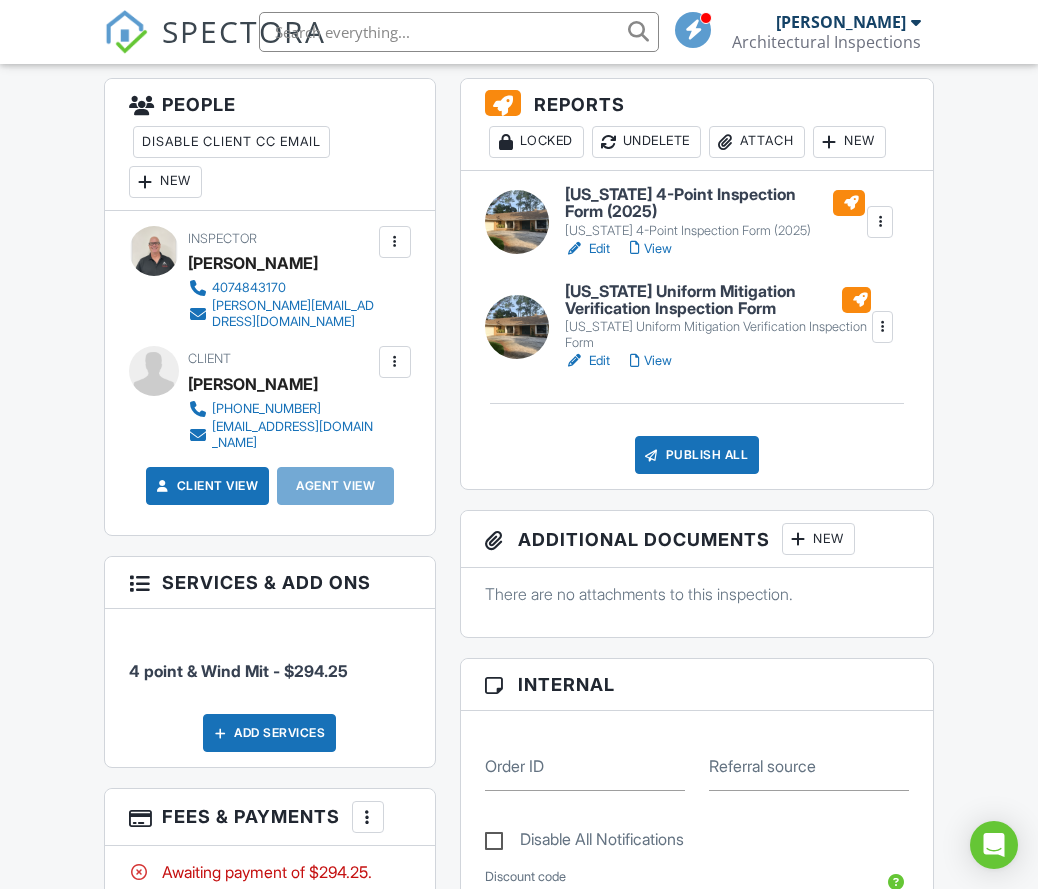 click at bounding box center (395, 362) 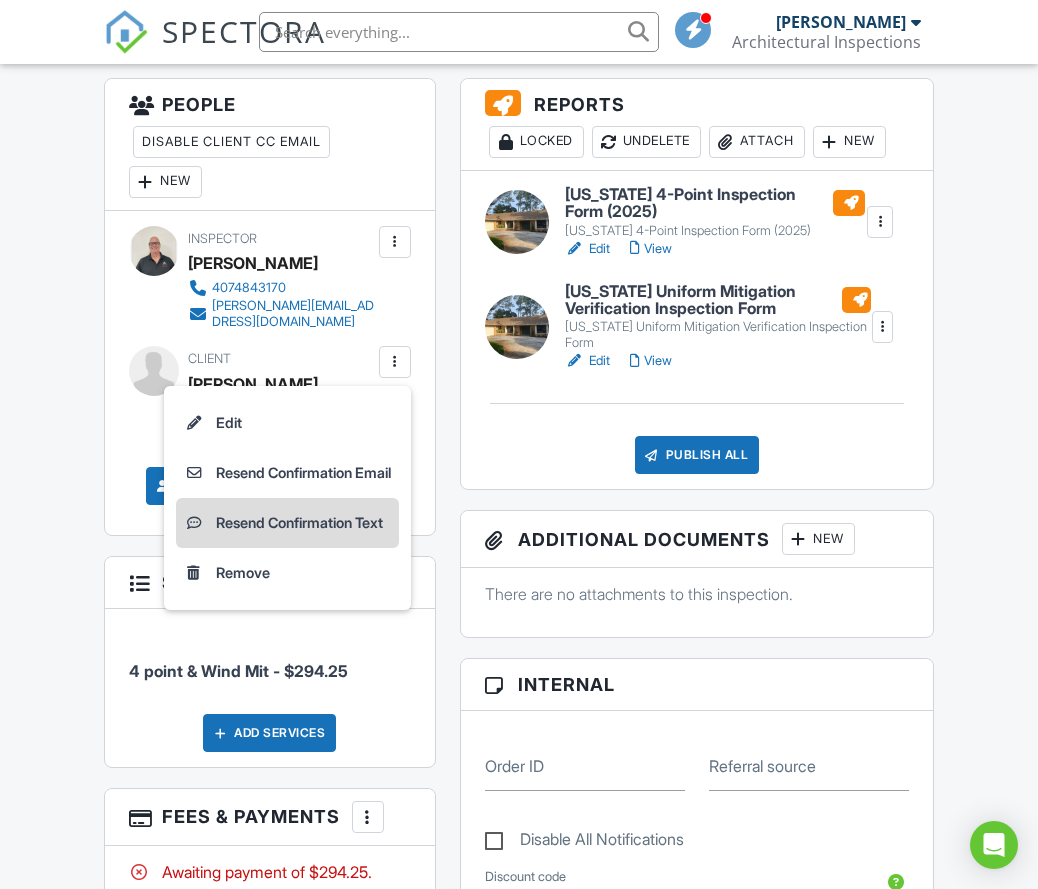 click on "Resend Confirmation Text" at bounding box center [287, 523] 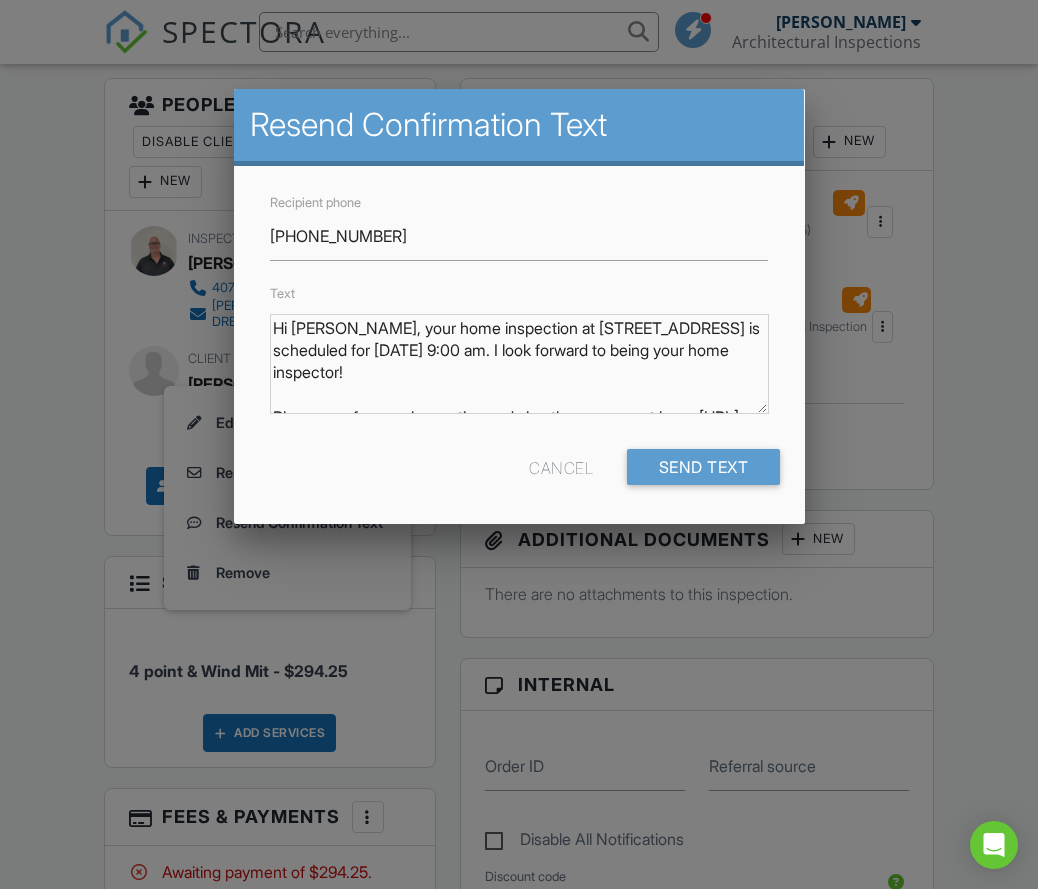 click on "Send Text" at bounding box center (704, 467) 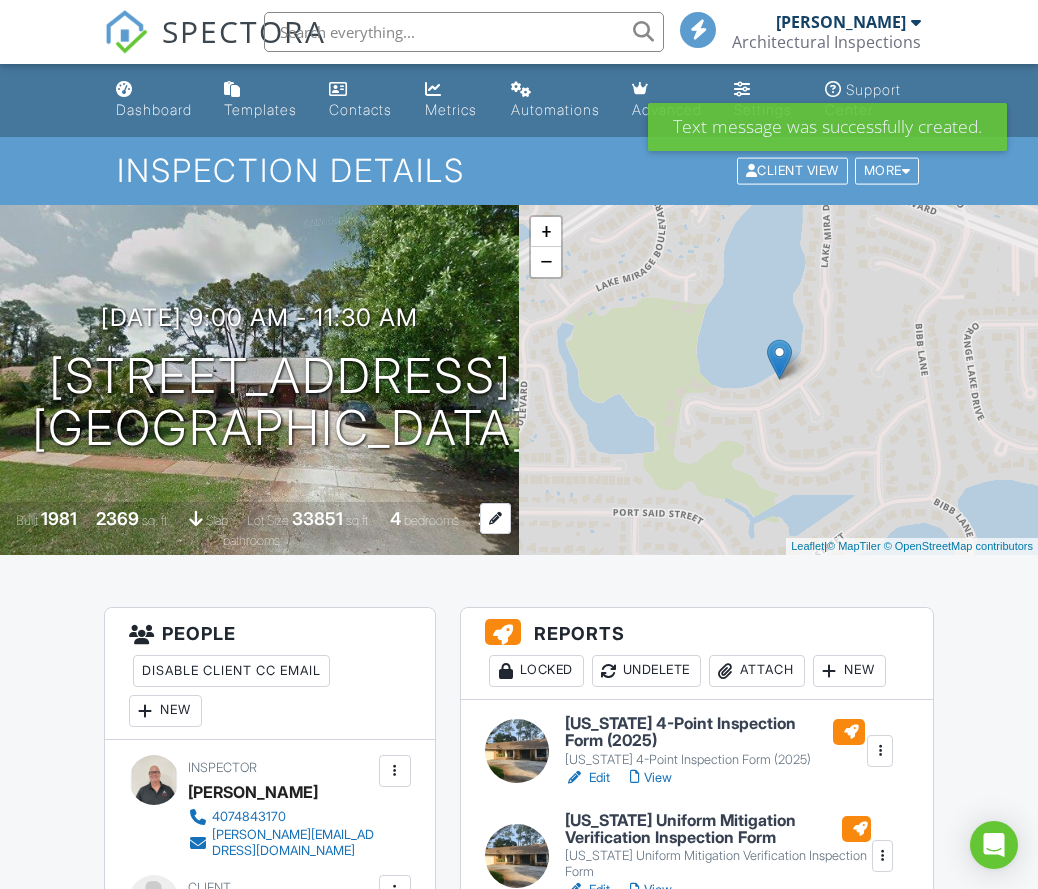 scroll, scrollTop: 0, scrollLeft: 0, axis: both 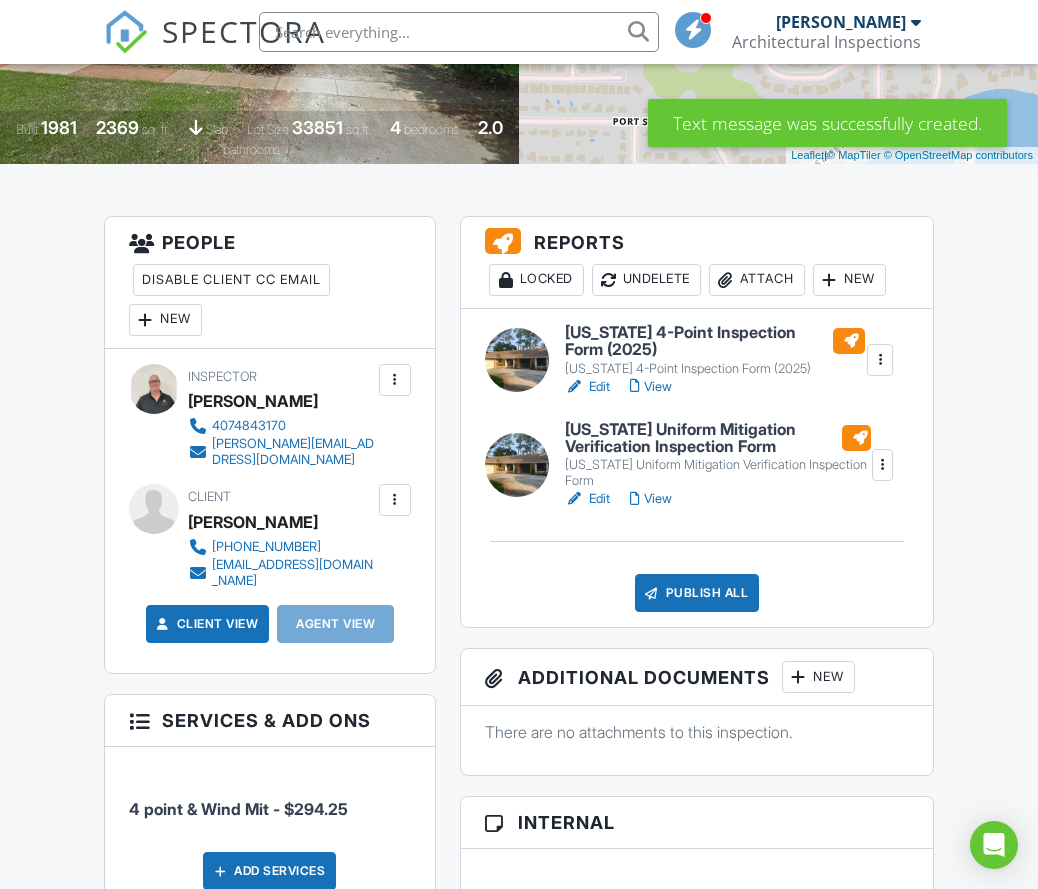 click at bounding box center (395, 500) 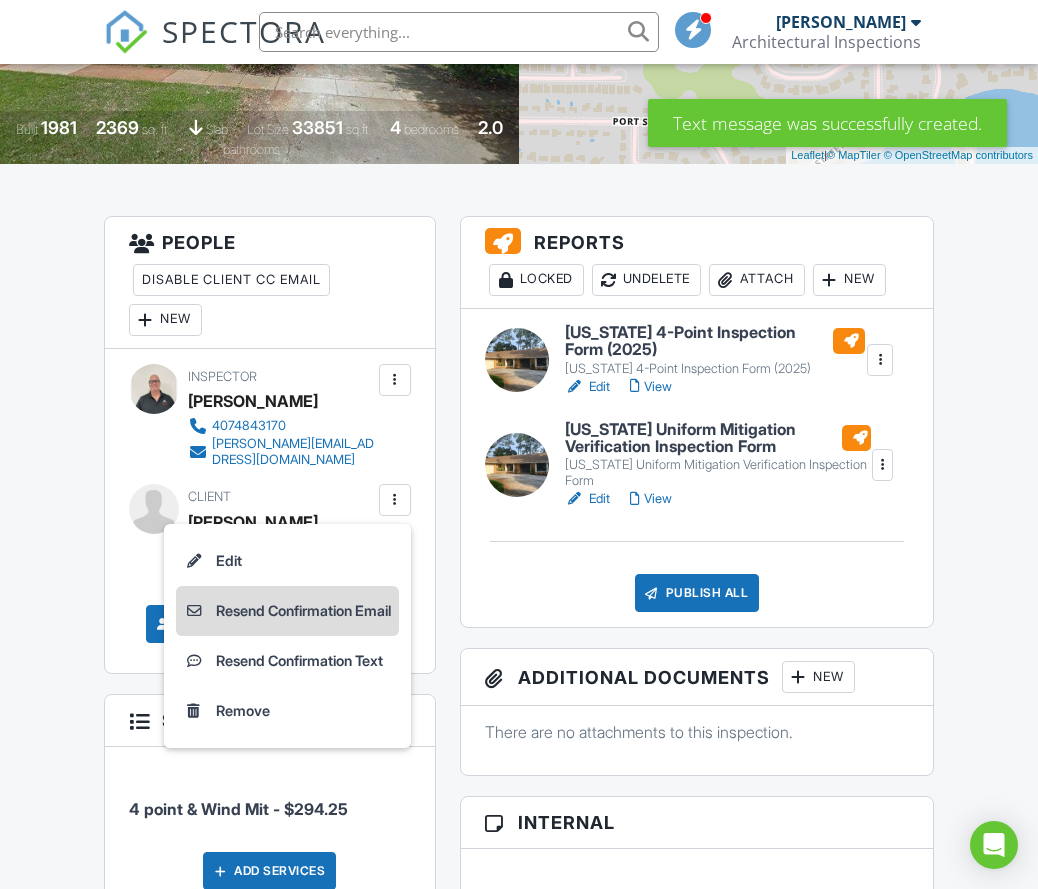 click on "Resend Confirmation Email" at bounding box center (287, 611) 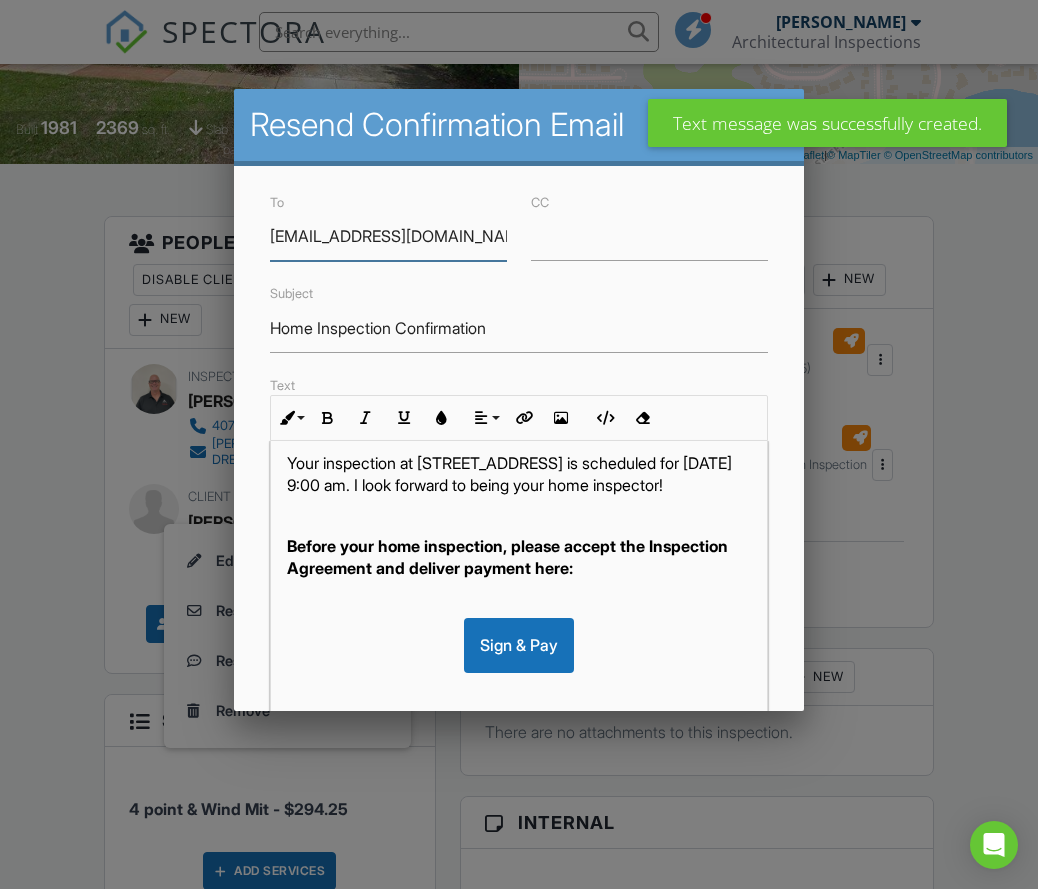 scroll, scrollTop: 111, scrollLeft: 0, axis: vertical 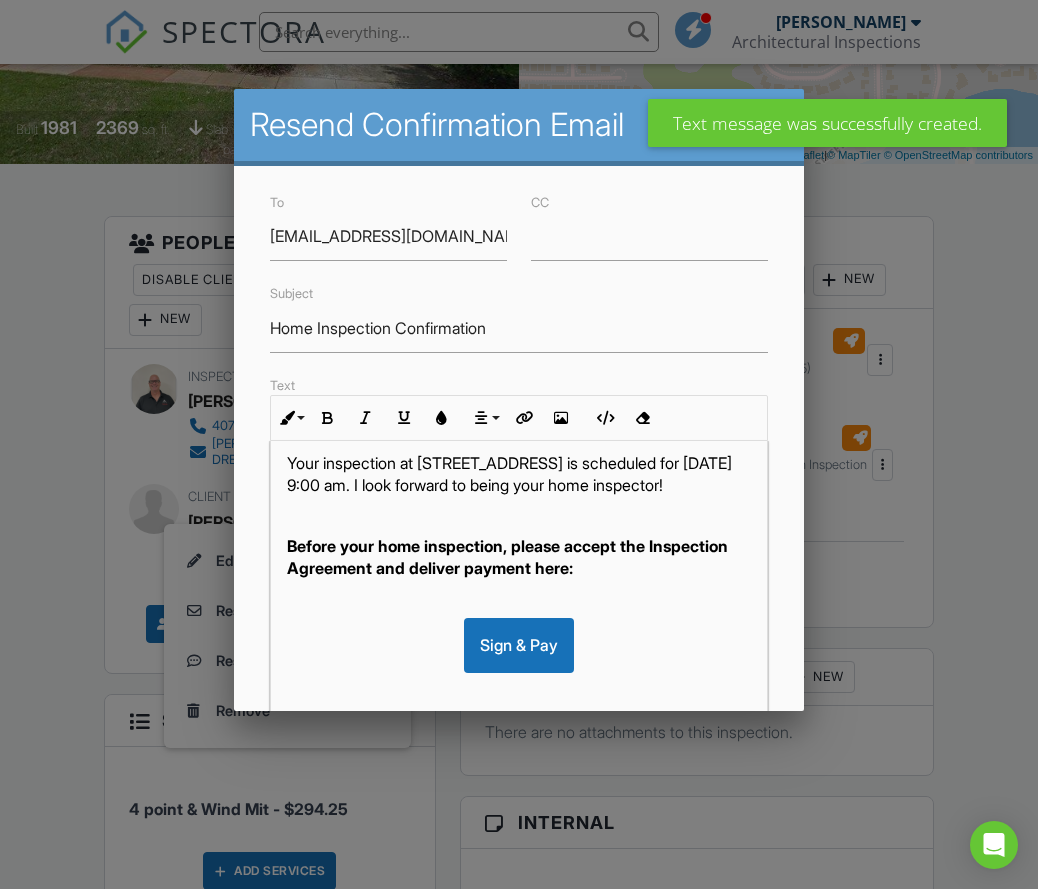 click on "Sign & Pay" 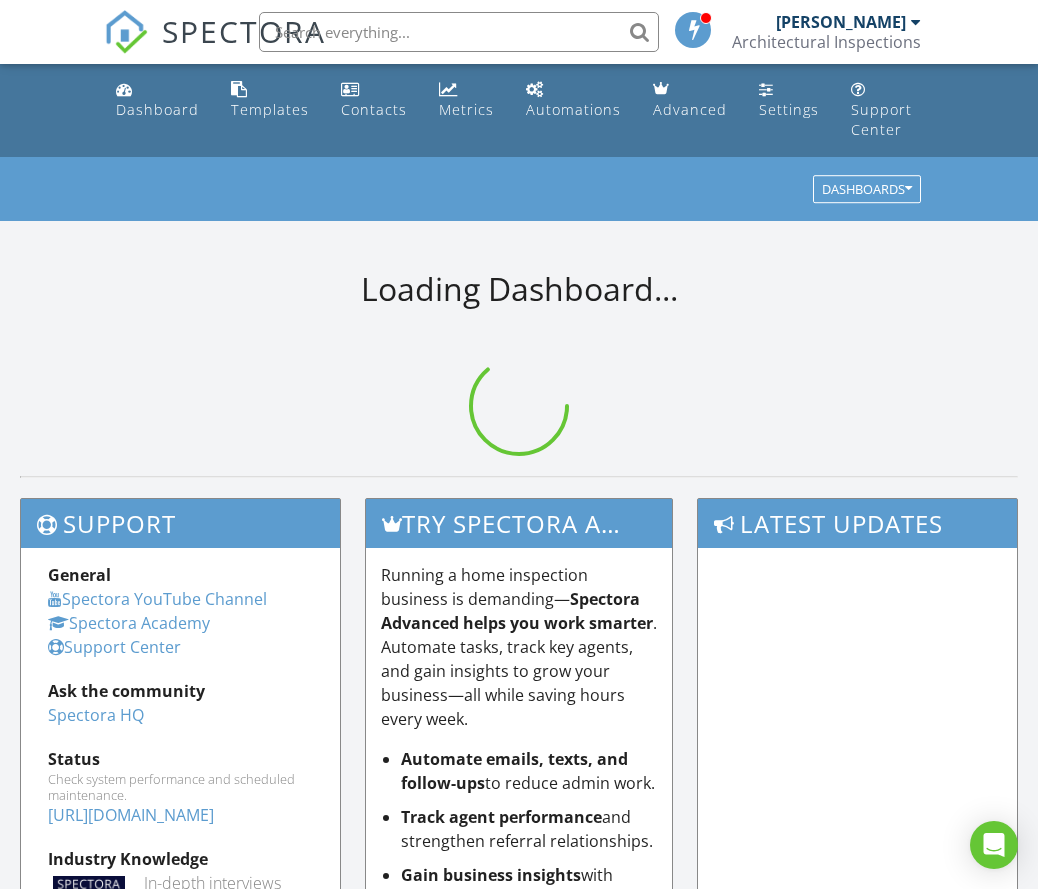 scroll, scrollTop: 0, scrollLeft: 0, axis: both 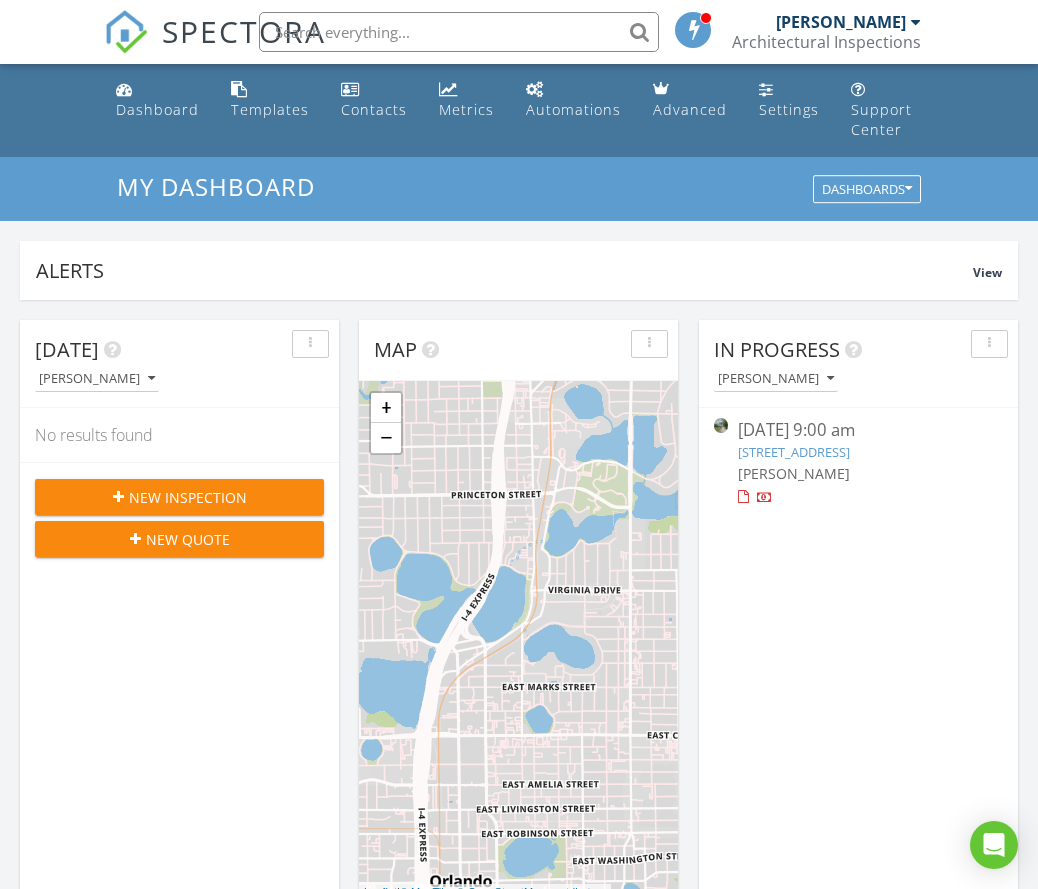 click on "[STREET_ADDRESS]" at bounding box center [794, 452] 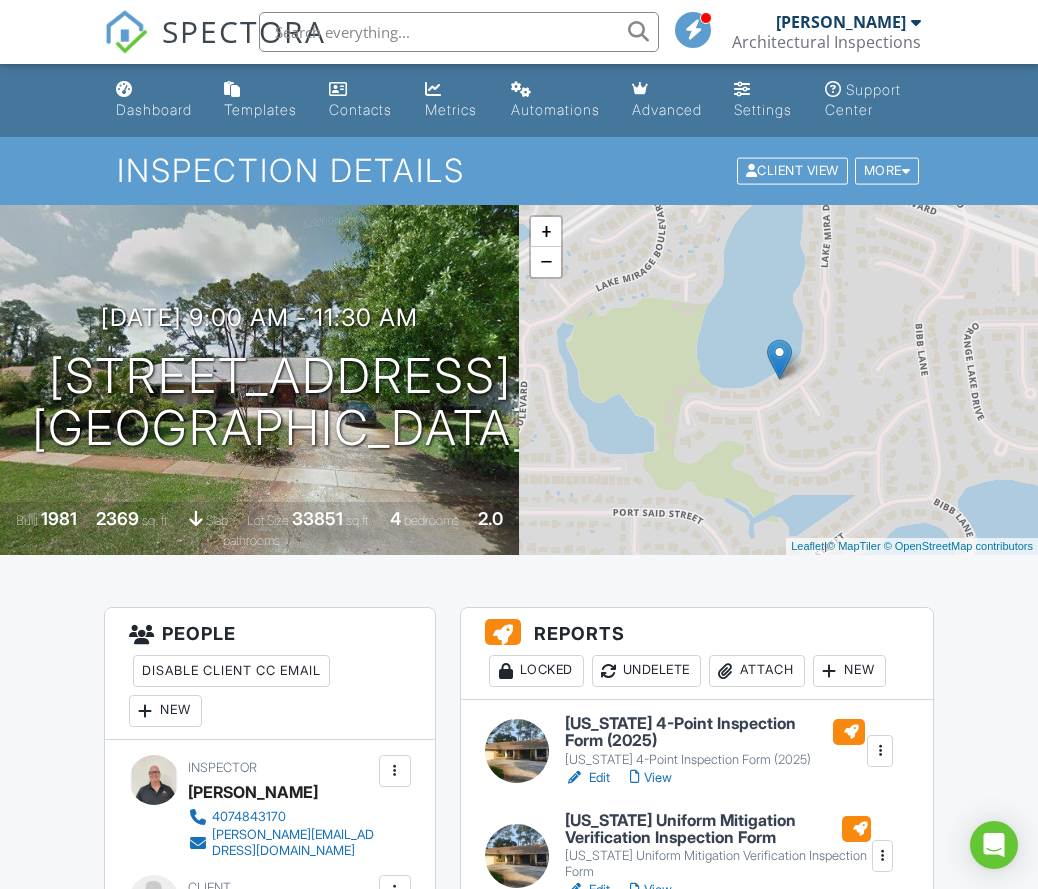 scroll, scrollTop: 0, scrollLeft: 0, axis: both 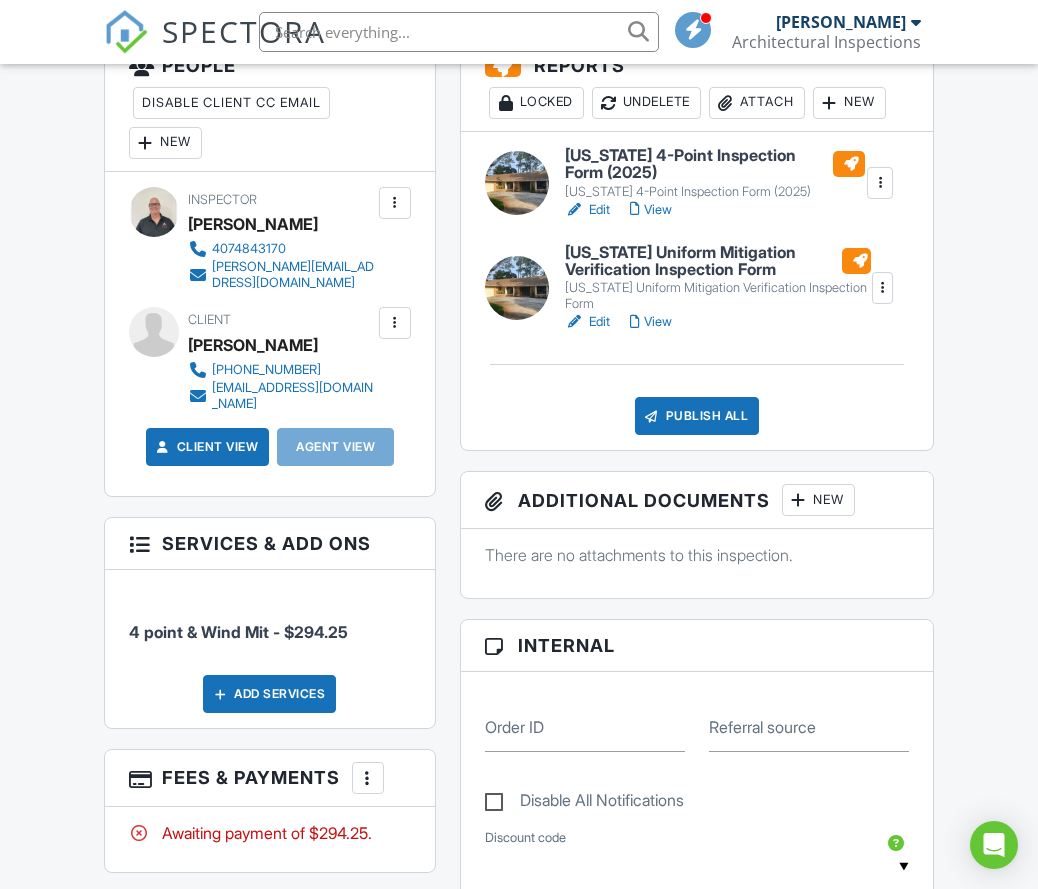 click at bounding box center (395, 323) 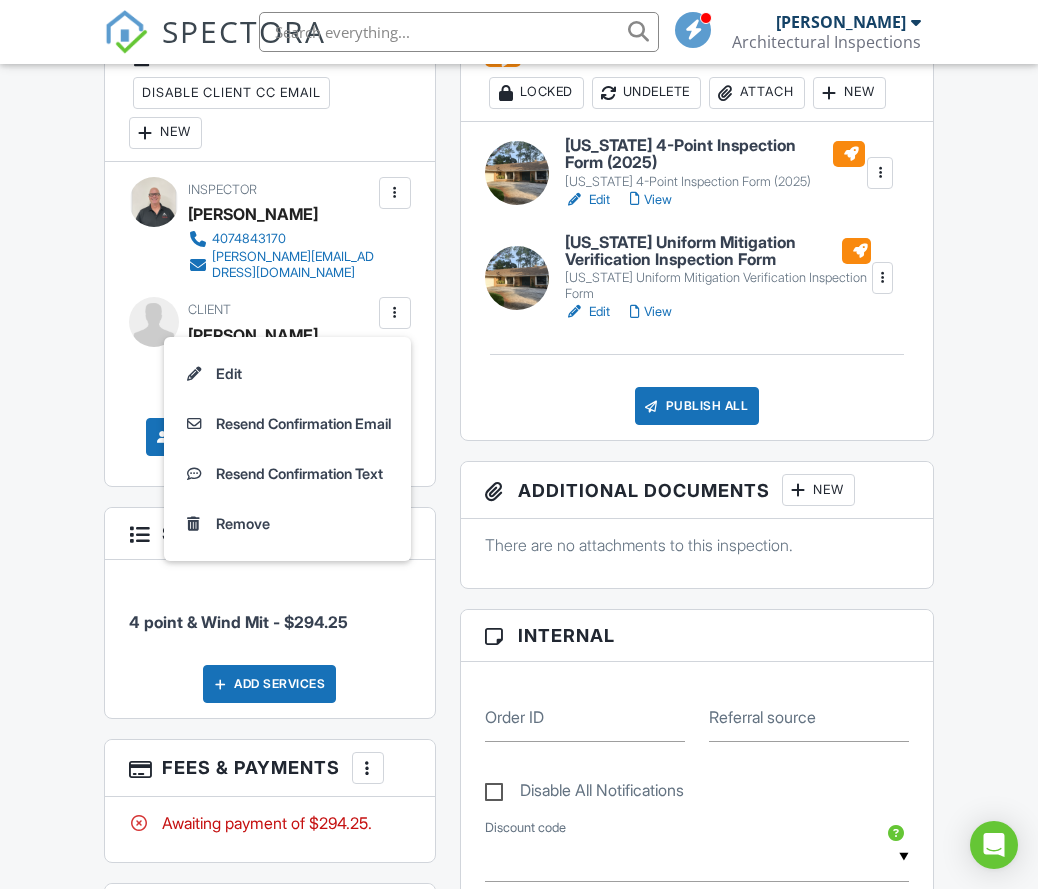scroll, scrollTop: 542, scrollLeft: 0, axis: vertical 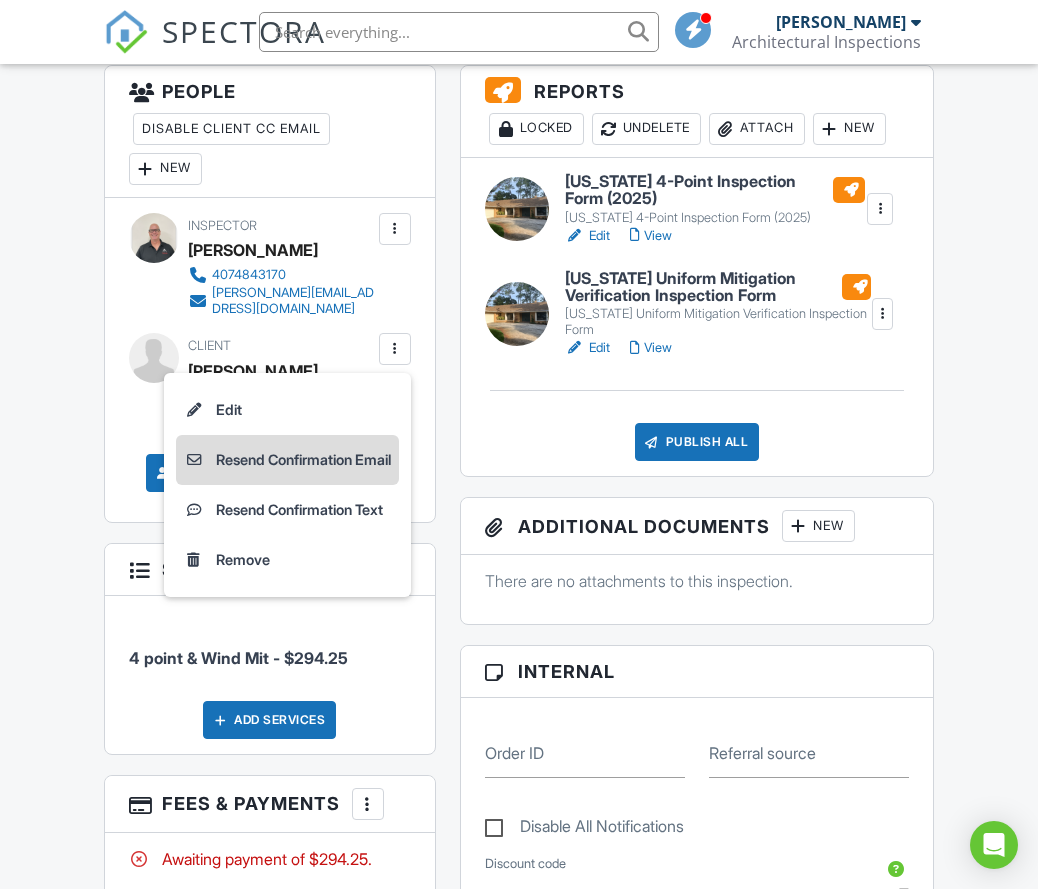 click on "Resend Confirmation Email" at bounding box center (287, 460) 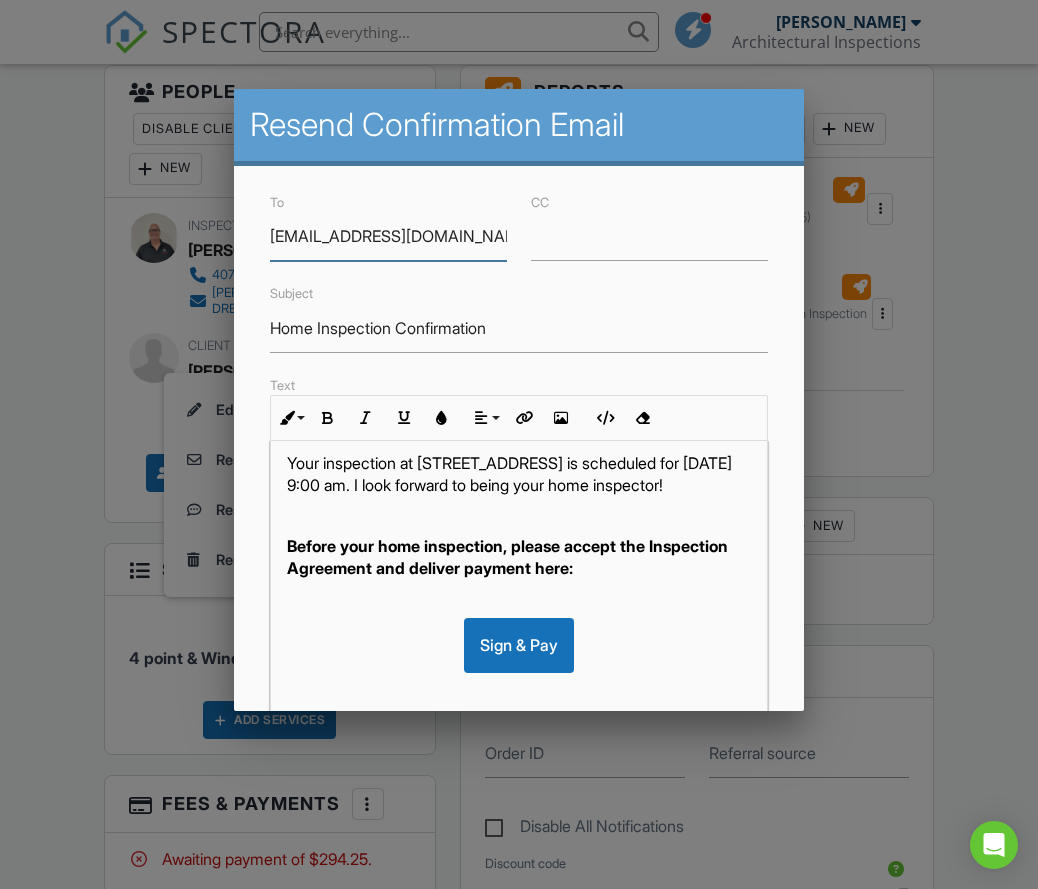 scroll, scrollTop: 111, scrollLeft: 0, axis: vertical 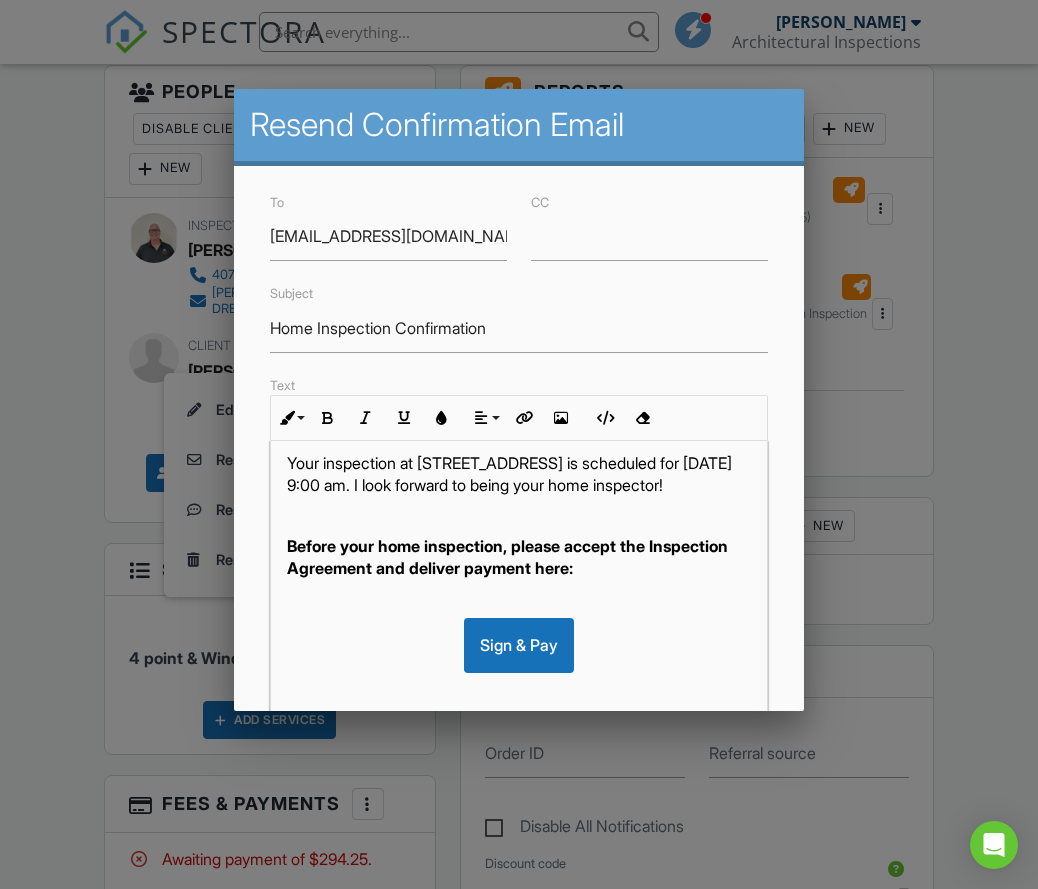 click on "Sign & Pay" 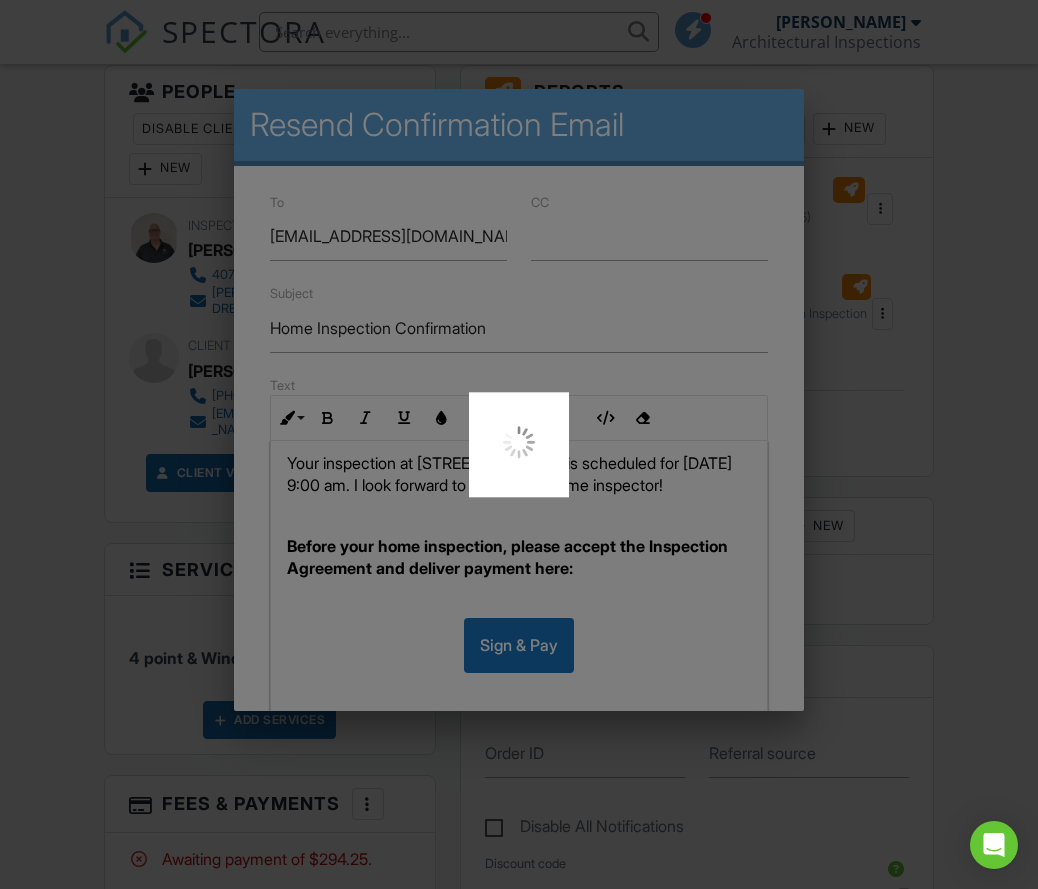 click at bounding box center [519, 444] 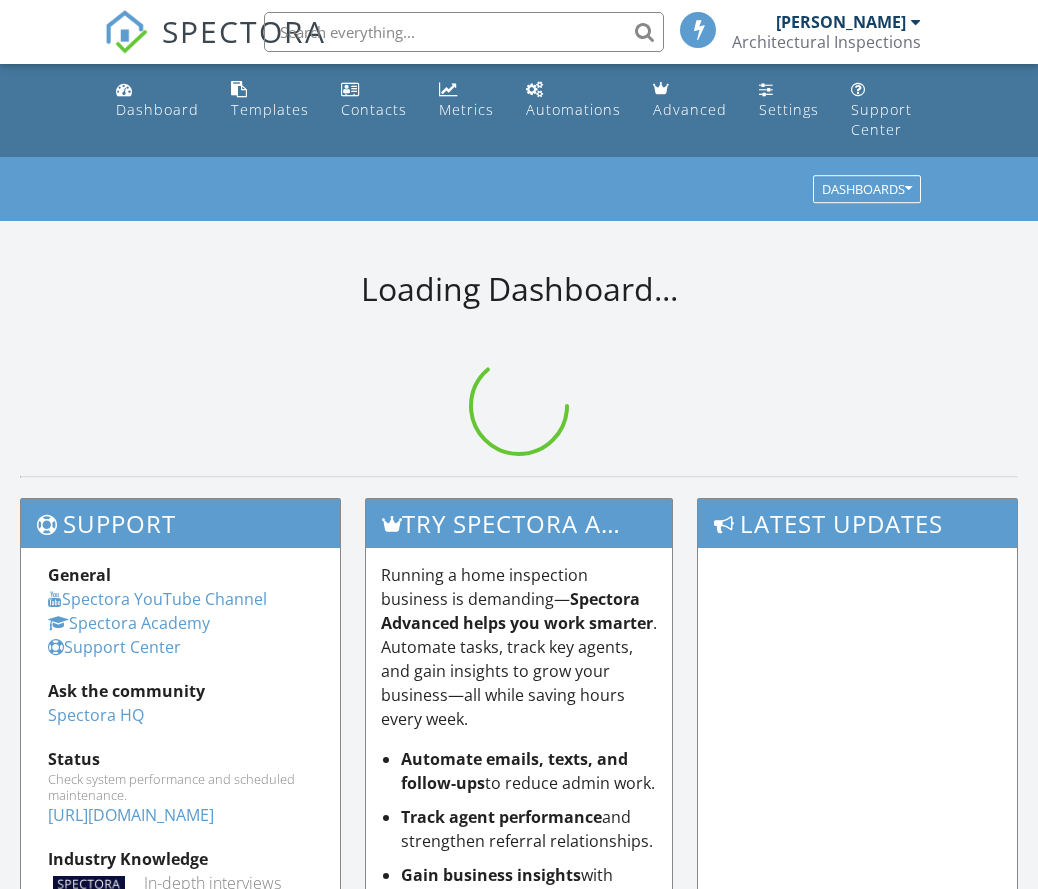 scroll, scrollTop: 0, scrollLeft: 0, axis: both 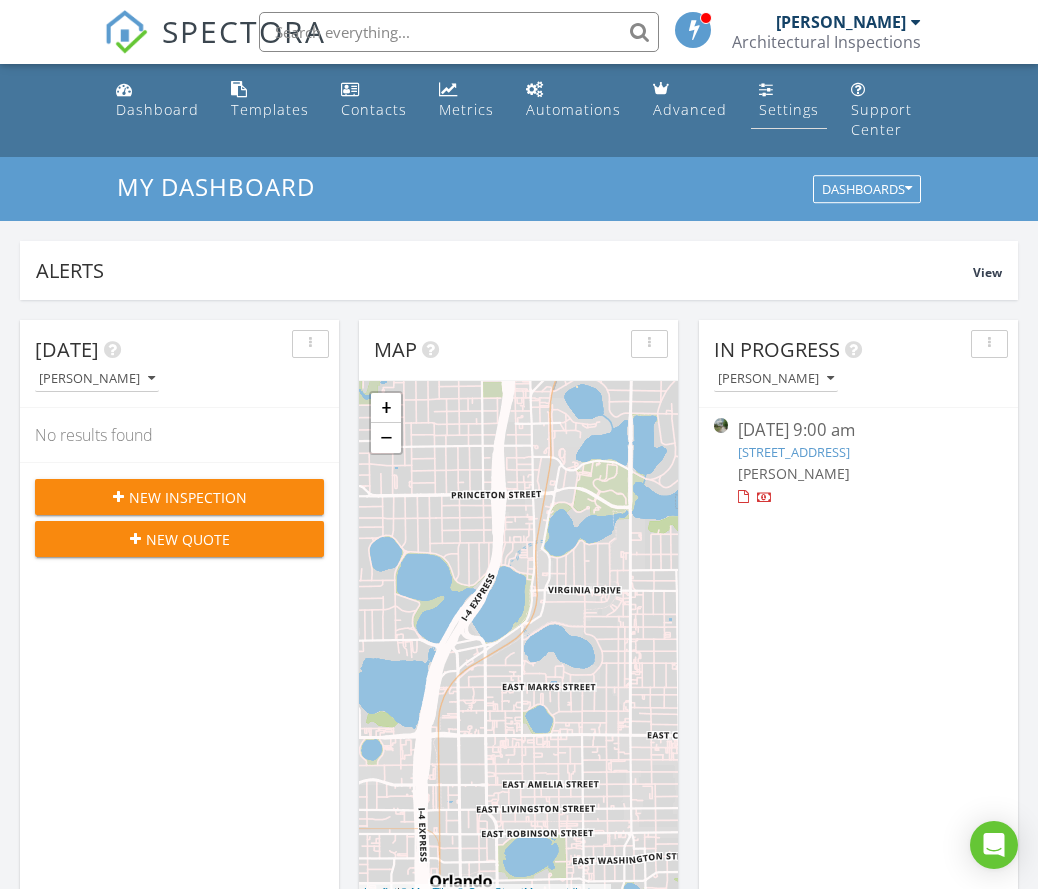 click on "Settings" at bounding box center [789, 109] 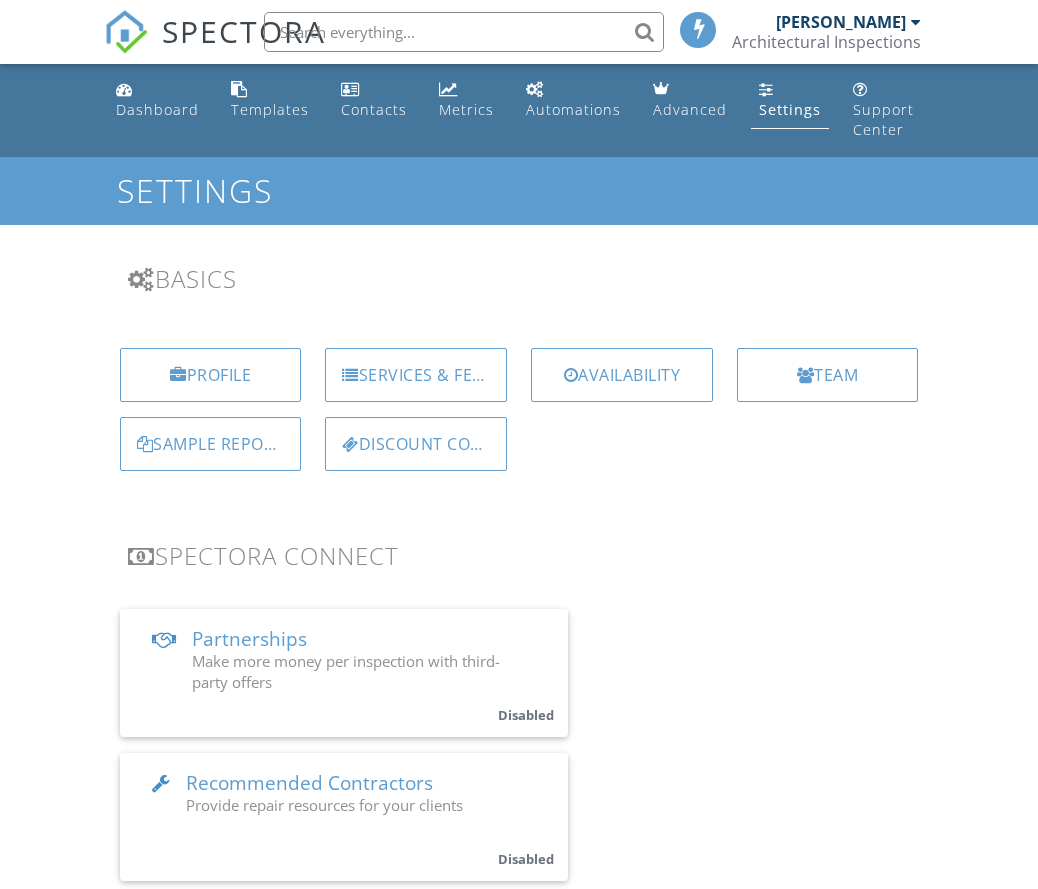 scroll, scrollTop: 0, scrollLeft: 0, axis: both 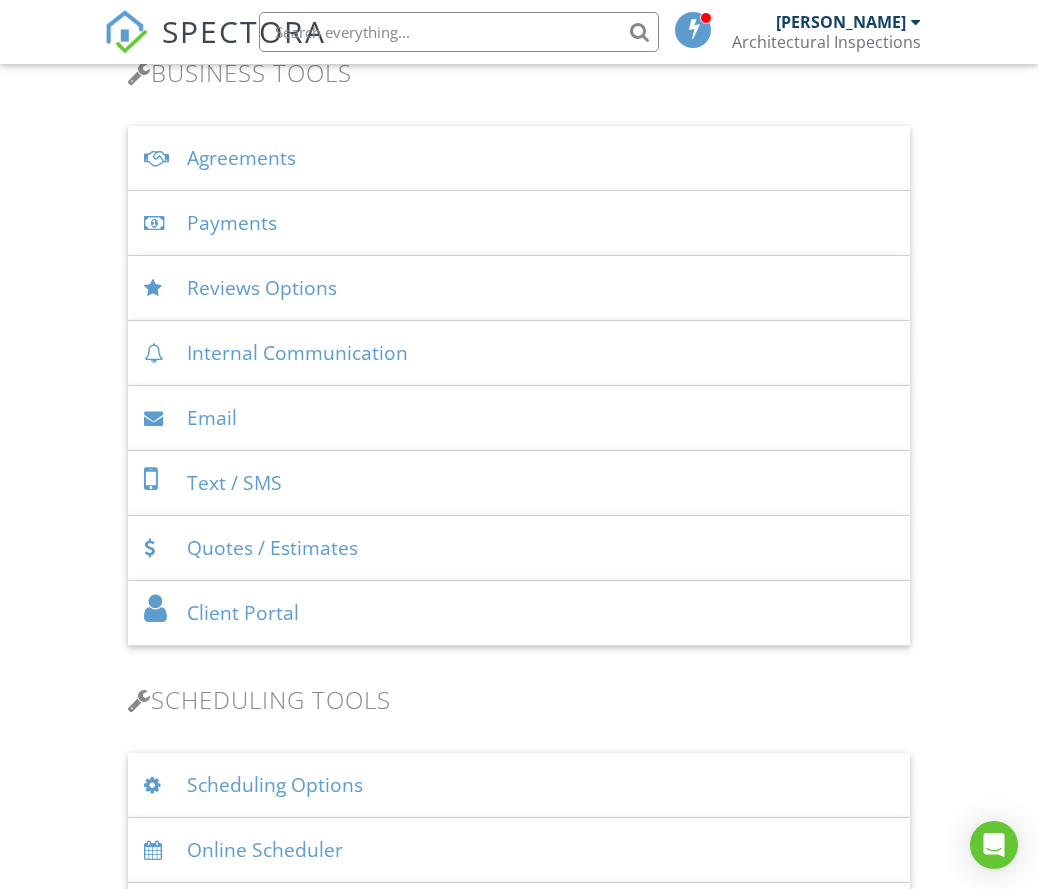 click on "Email" at bounding box center [519, 418] 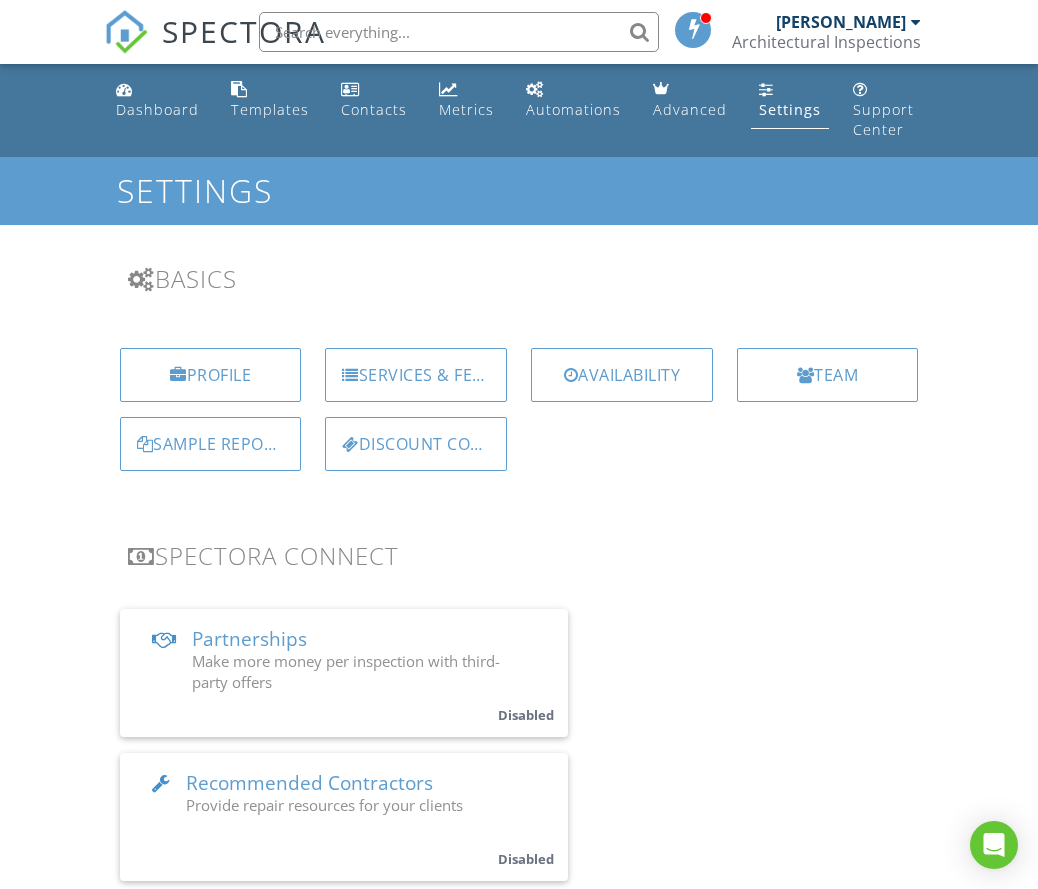 scroll, scrollTop: 0, scrollLeft: 0, axis: both 